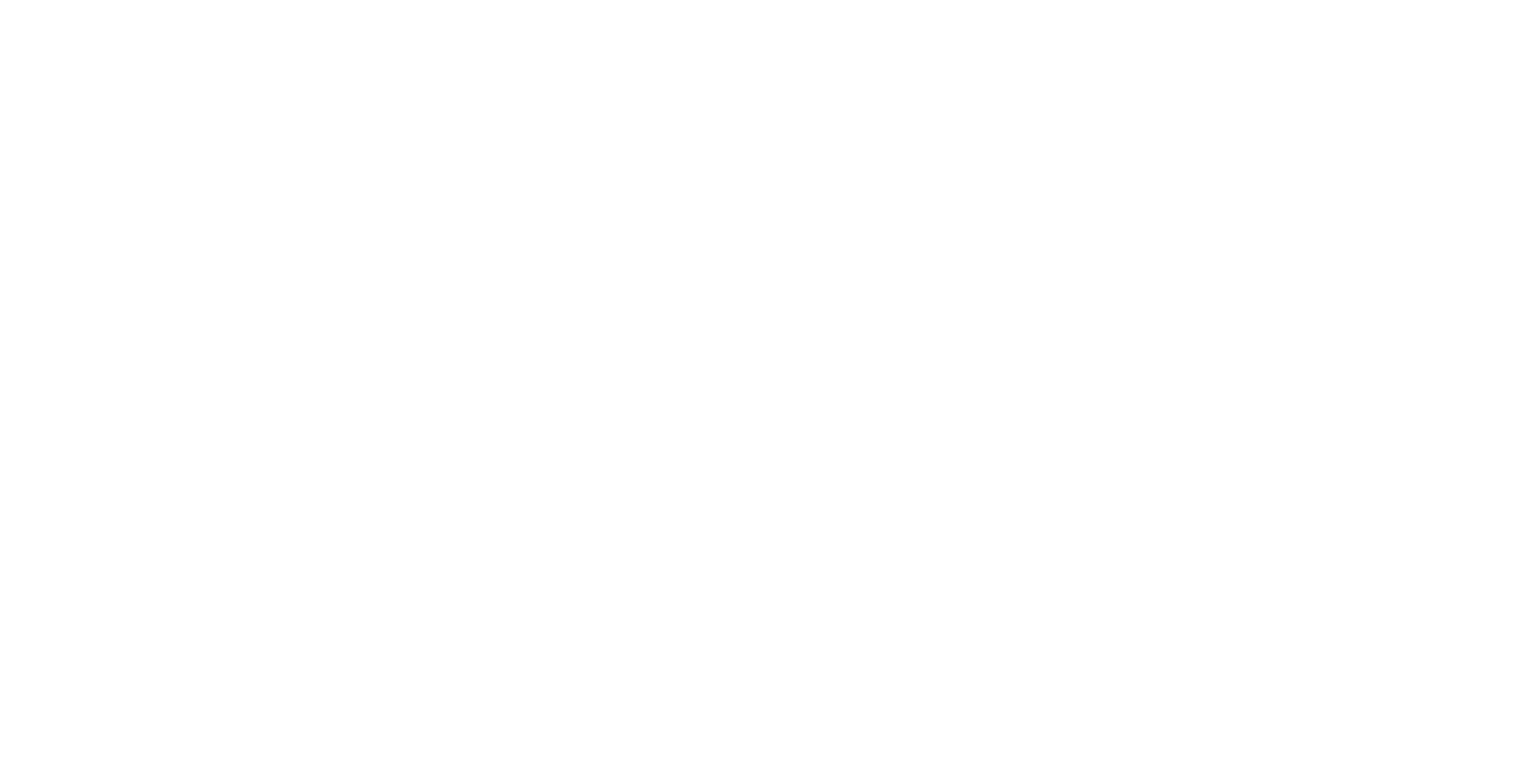 scroll, scrollTop: 0, scrollLeft: 0, axis: both 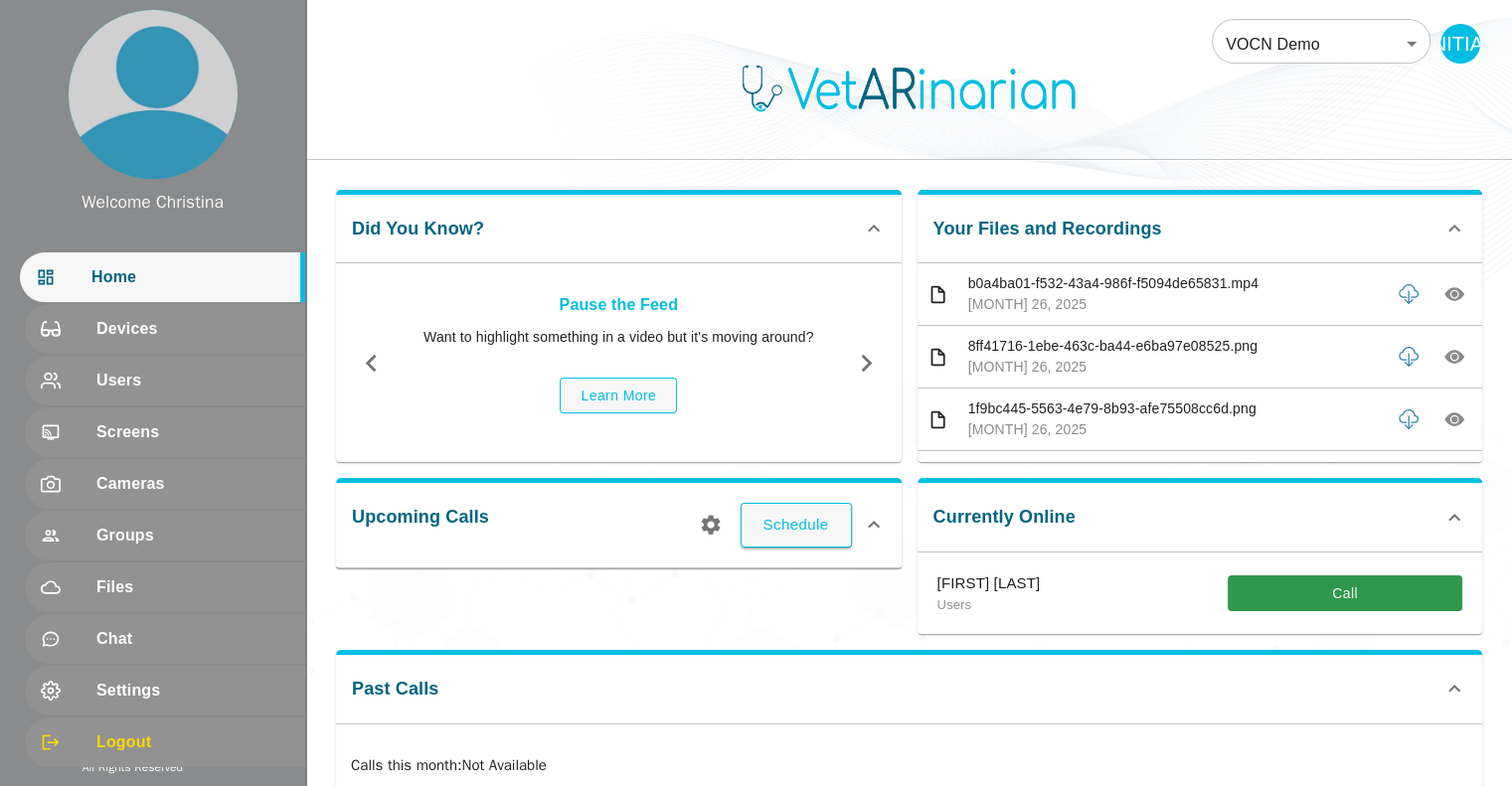 click on "Calls this month :  Not Available" at bounding box center [909, 765] 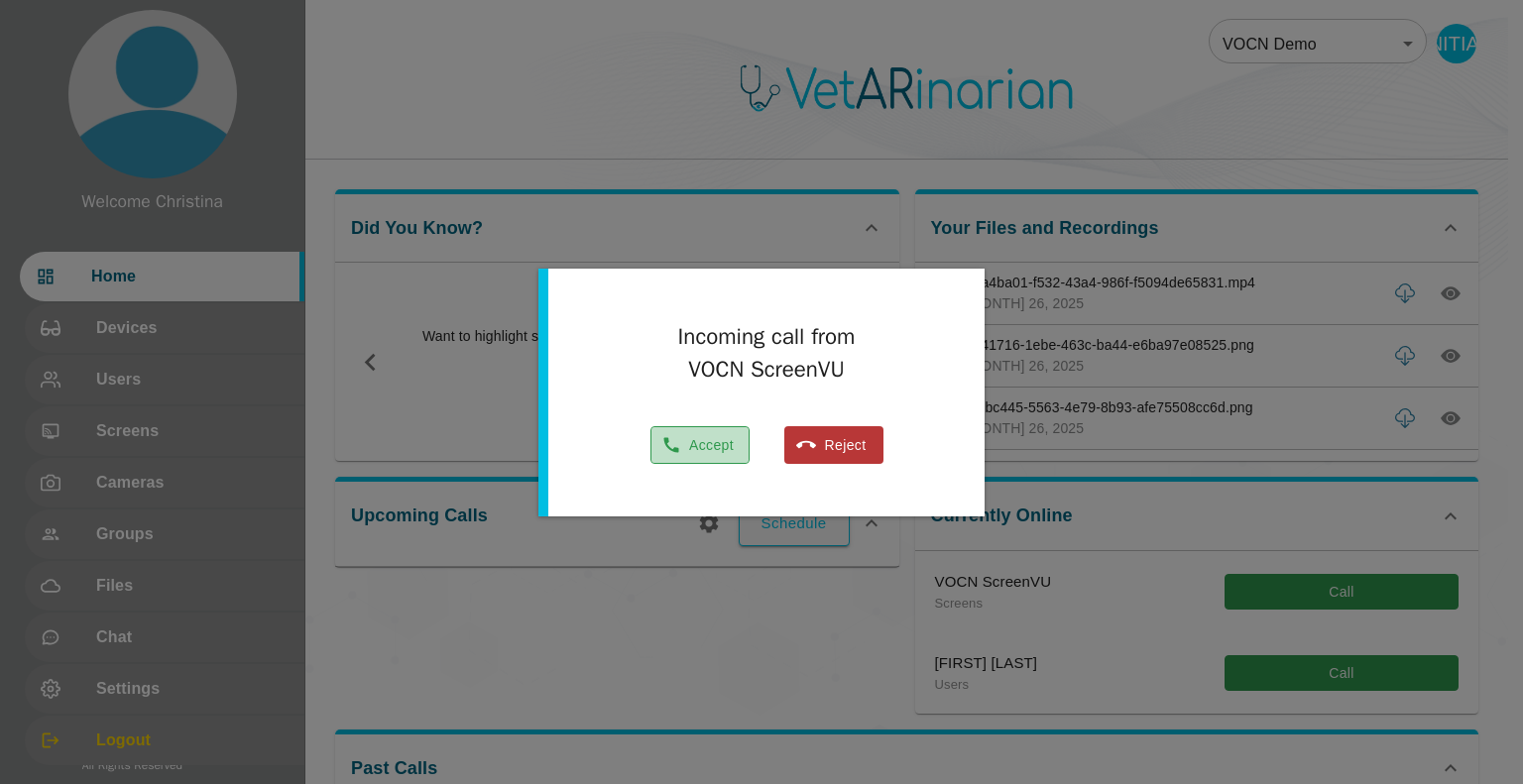 click at bounding box center [671, 445] 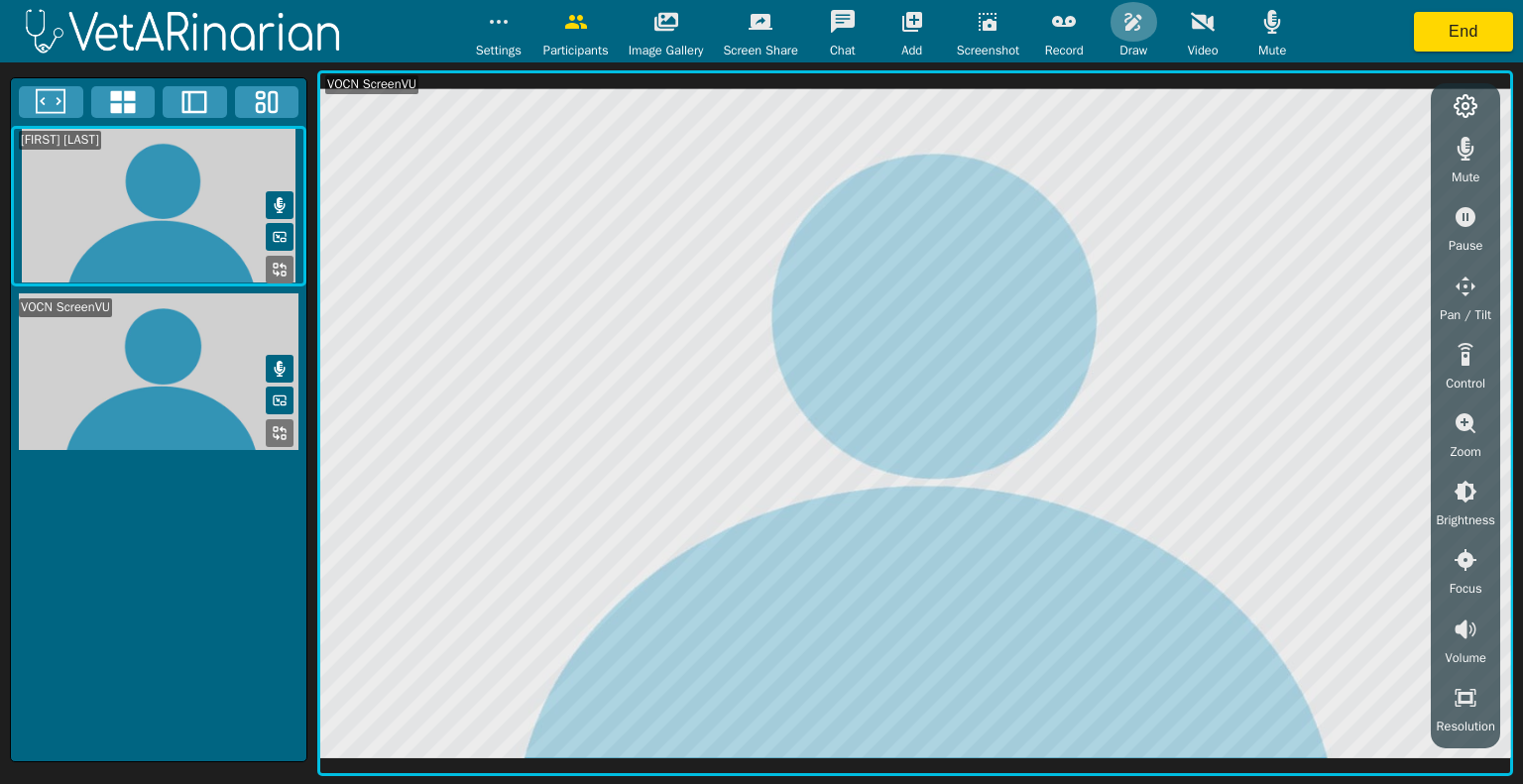 click at bounding box center [499, 22] 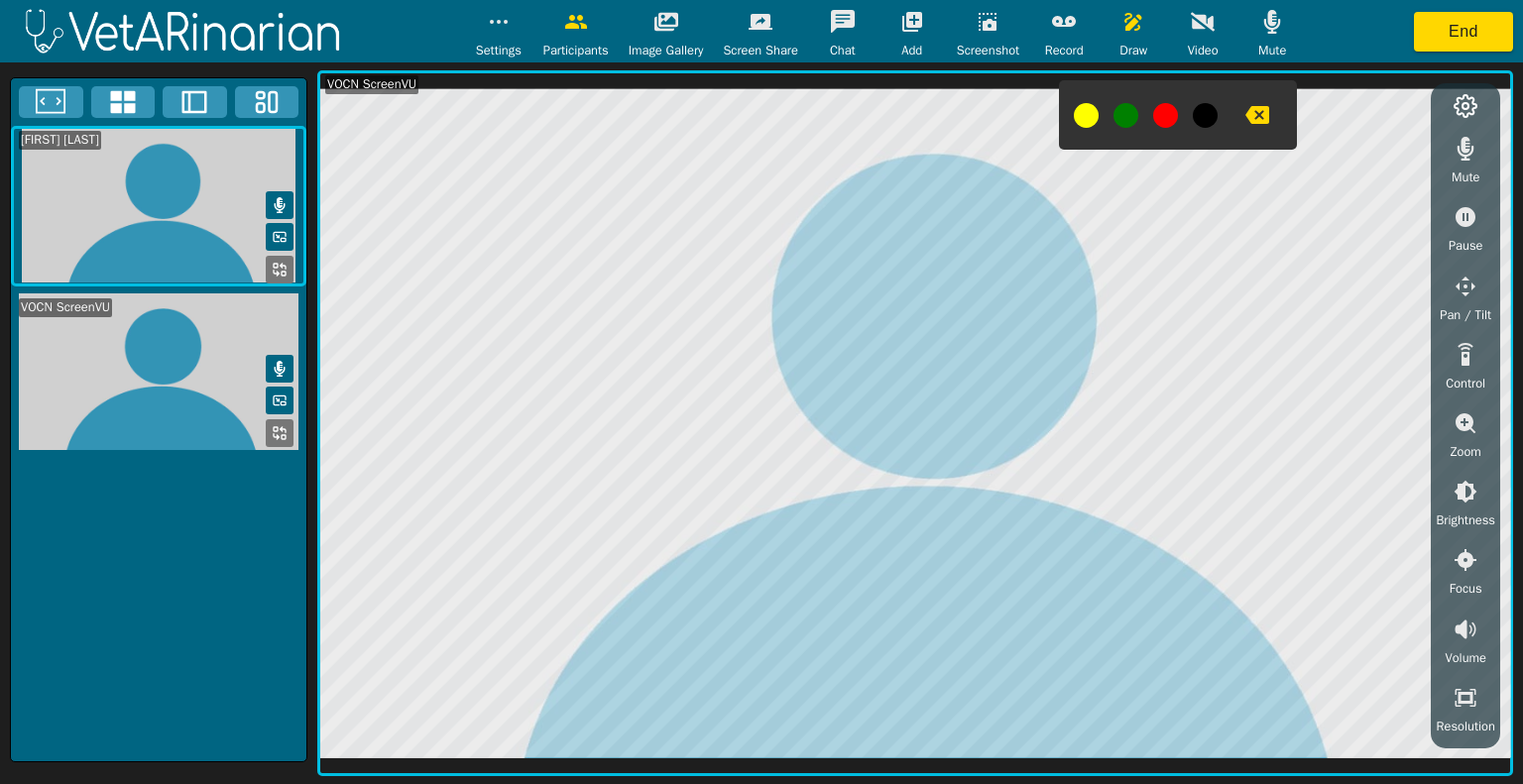 click at bounding box center [1086, 115] 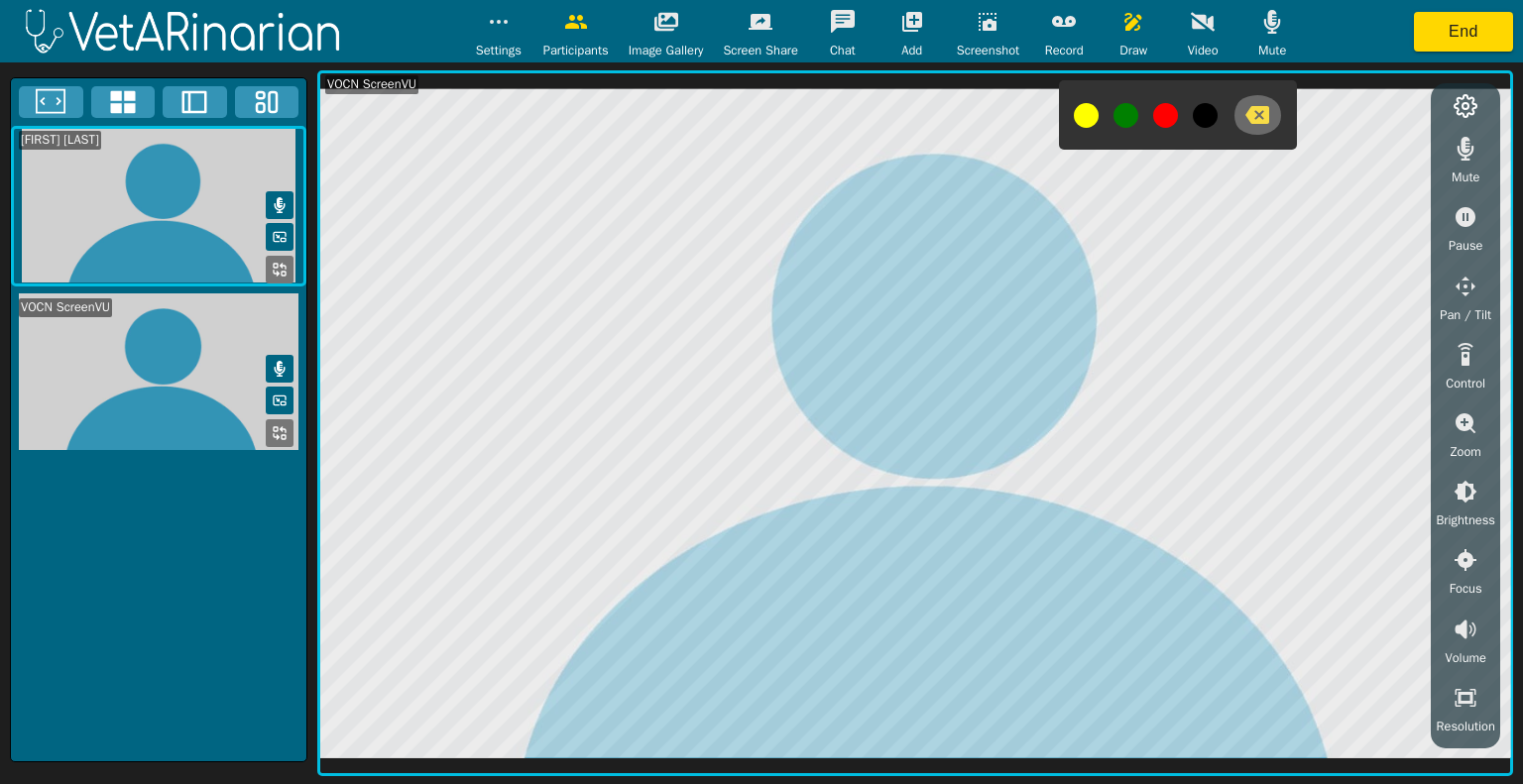 click at bounding box center [1257, 115] 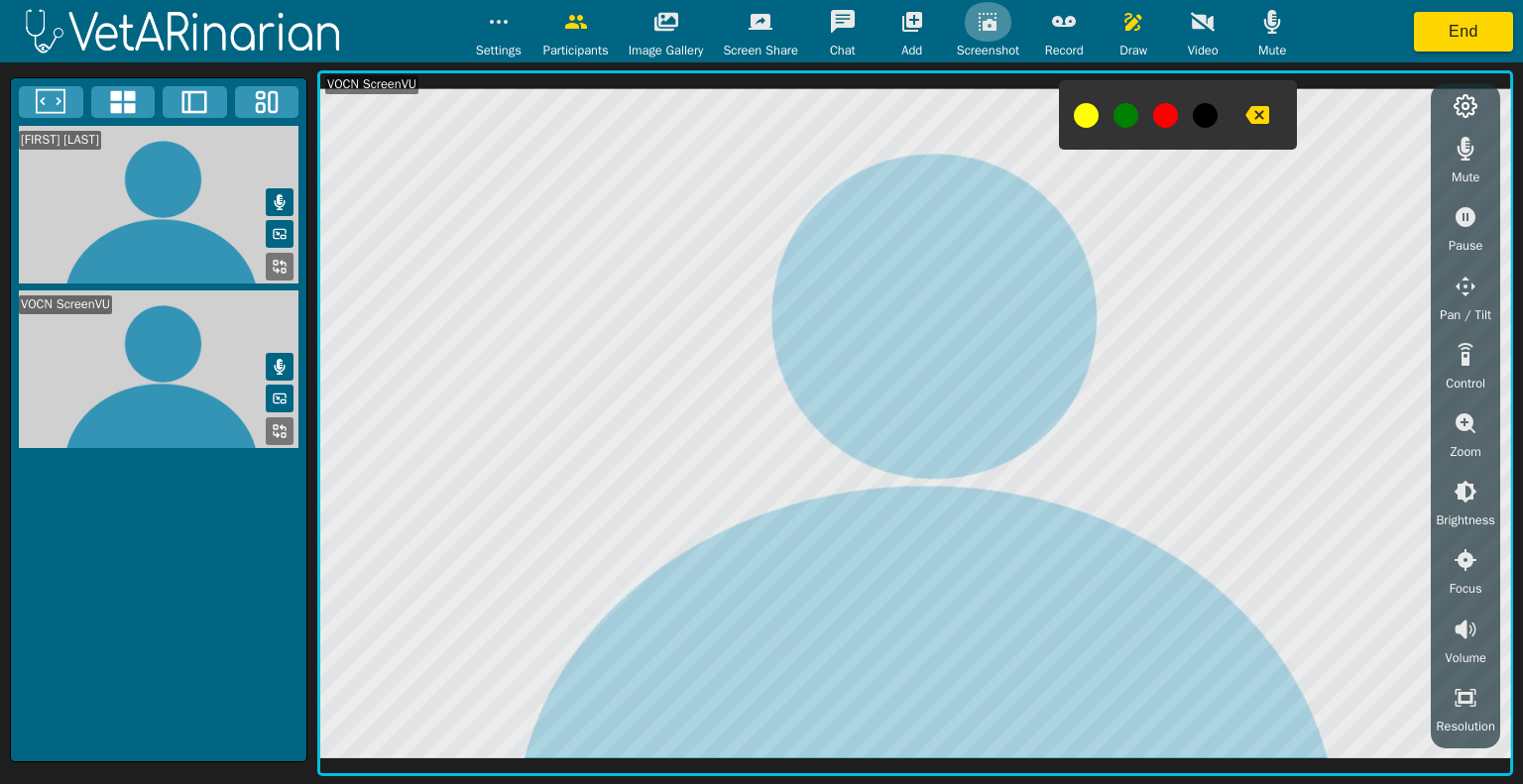click at bounding box center [499, 22] 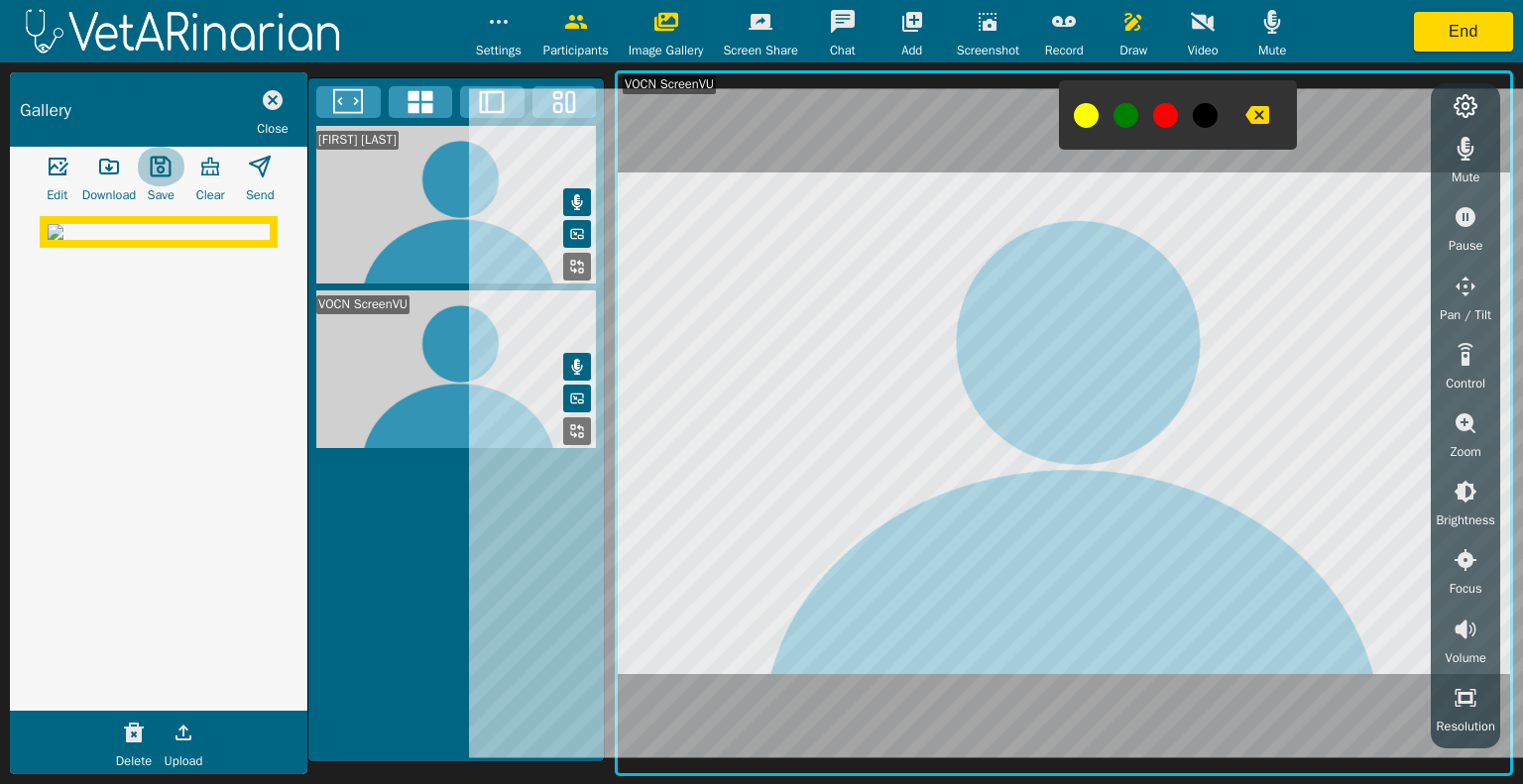 click at bounding box center (58, 167) 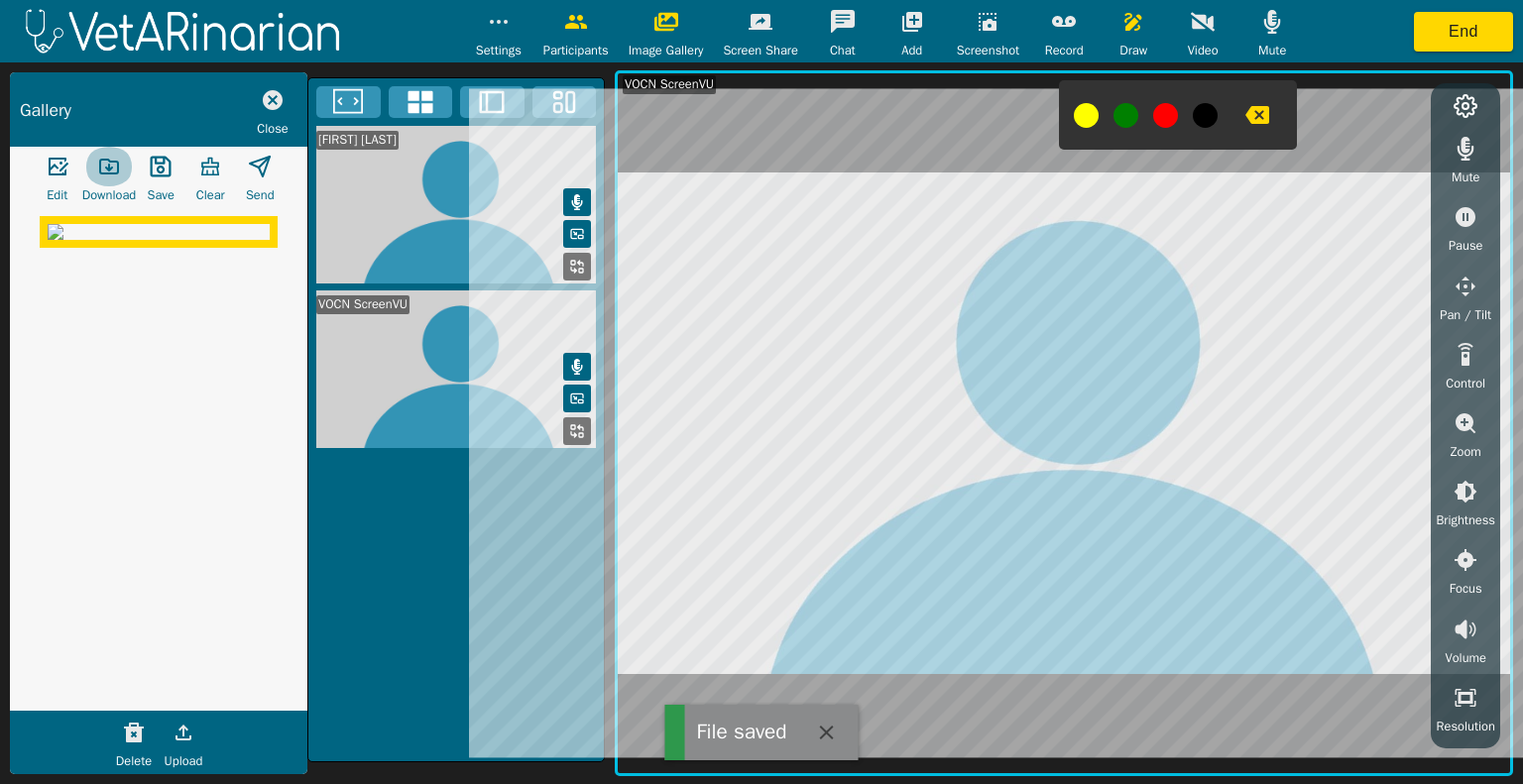 click at bounding box center (58, 167) 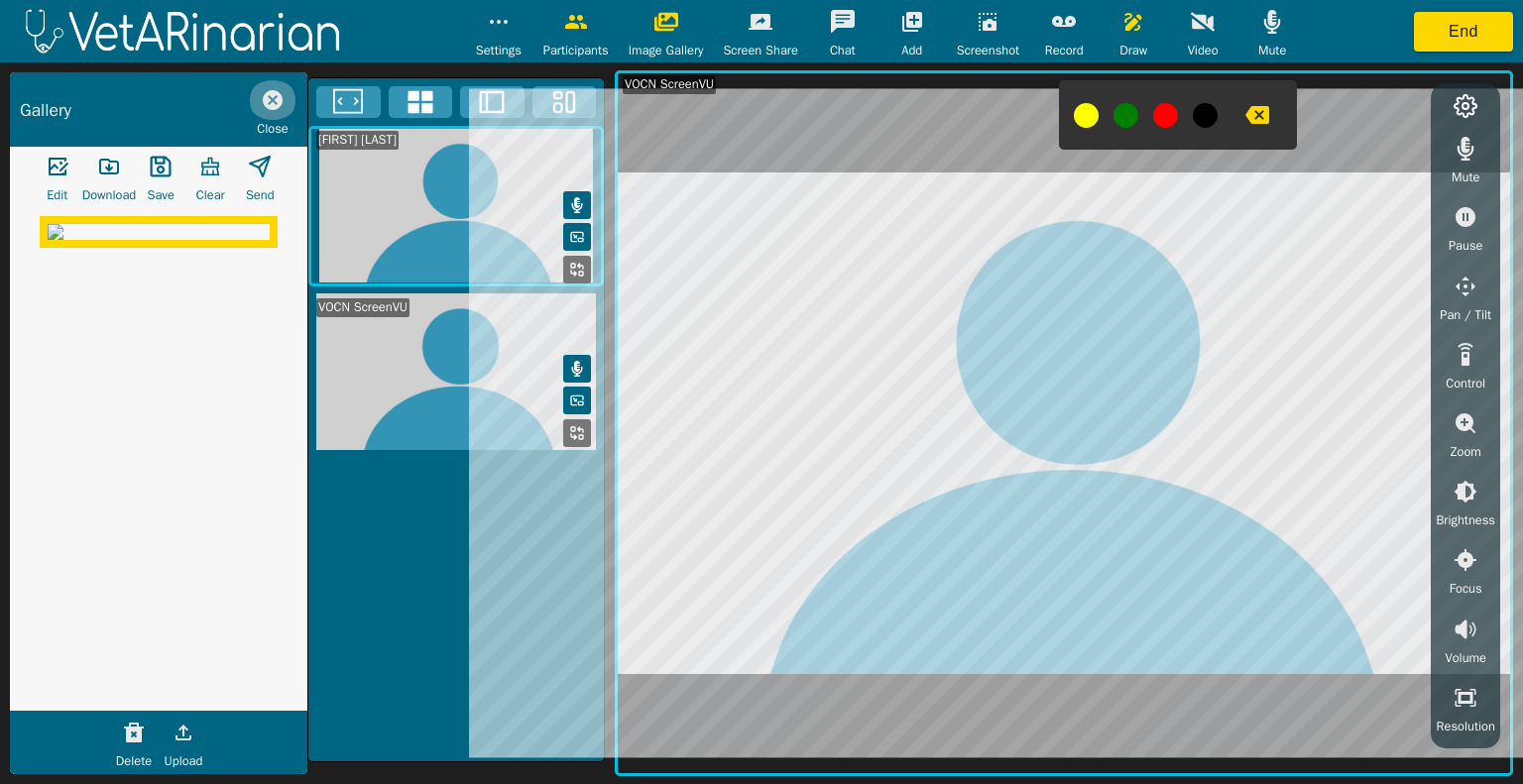 click at bounding box center (273, 100) 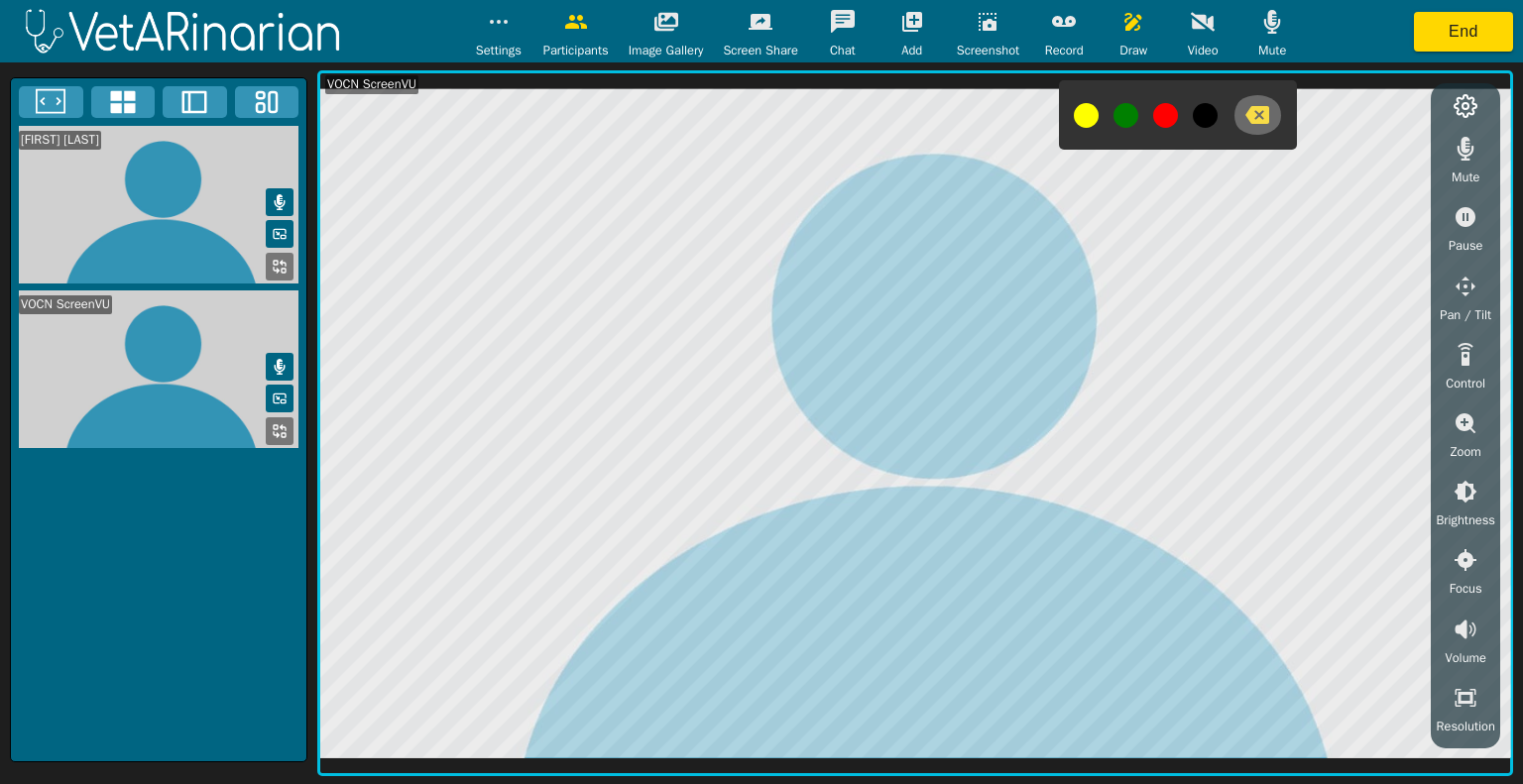 click at bounding box center (1257, 115) 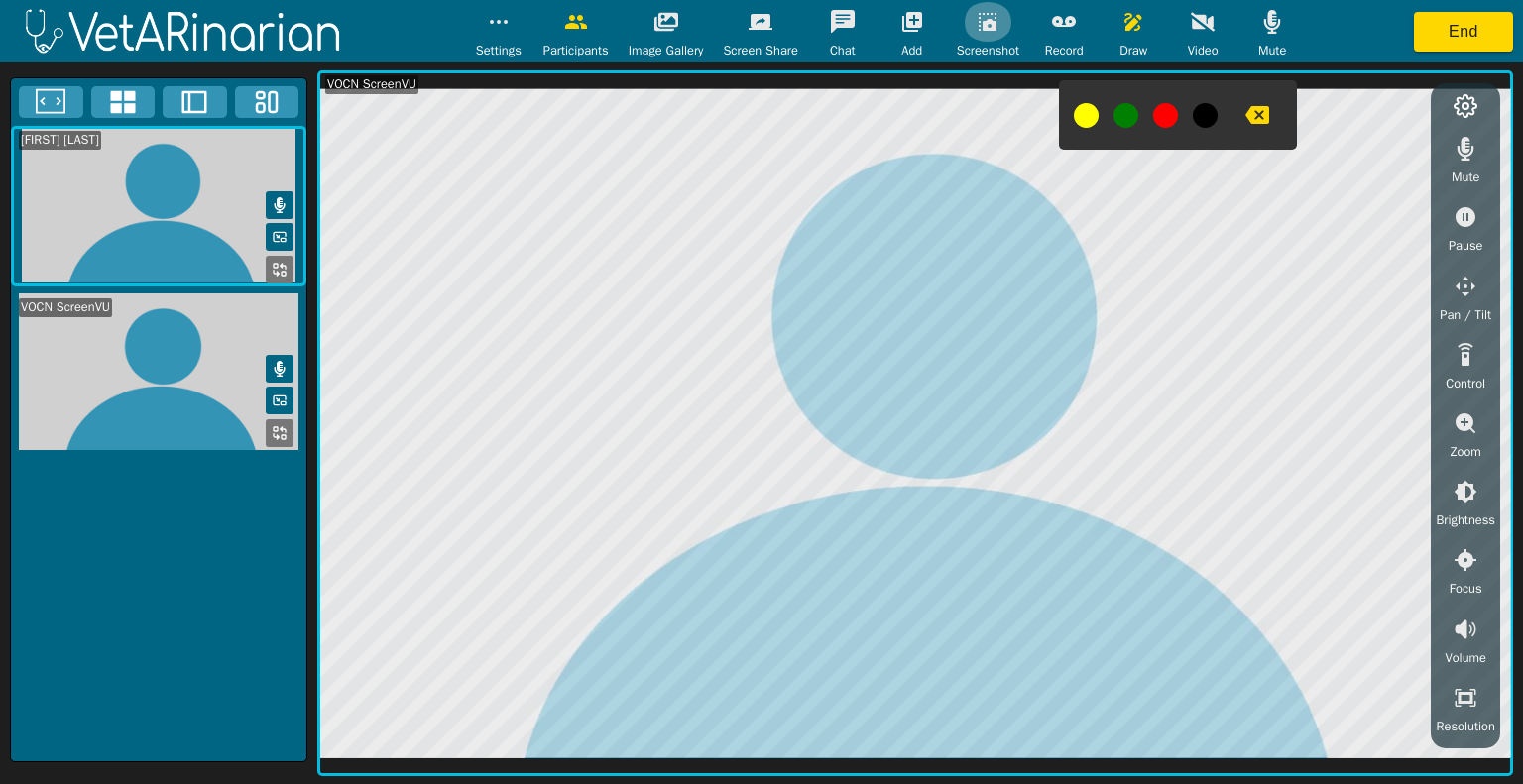 click at bounding box center [499, 22] 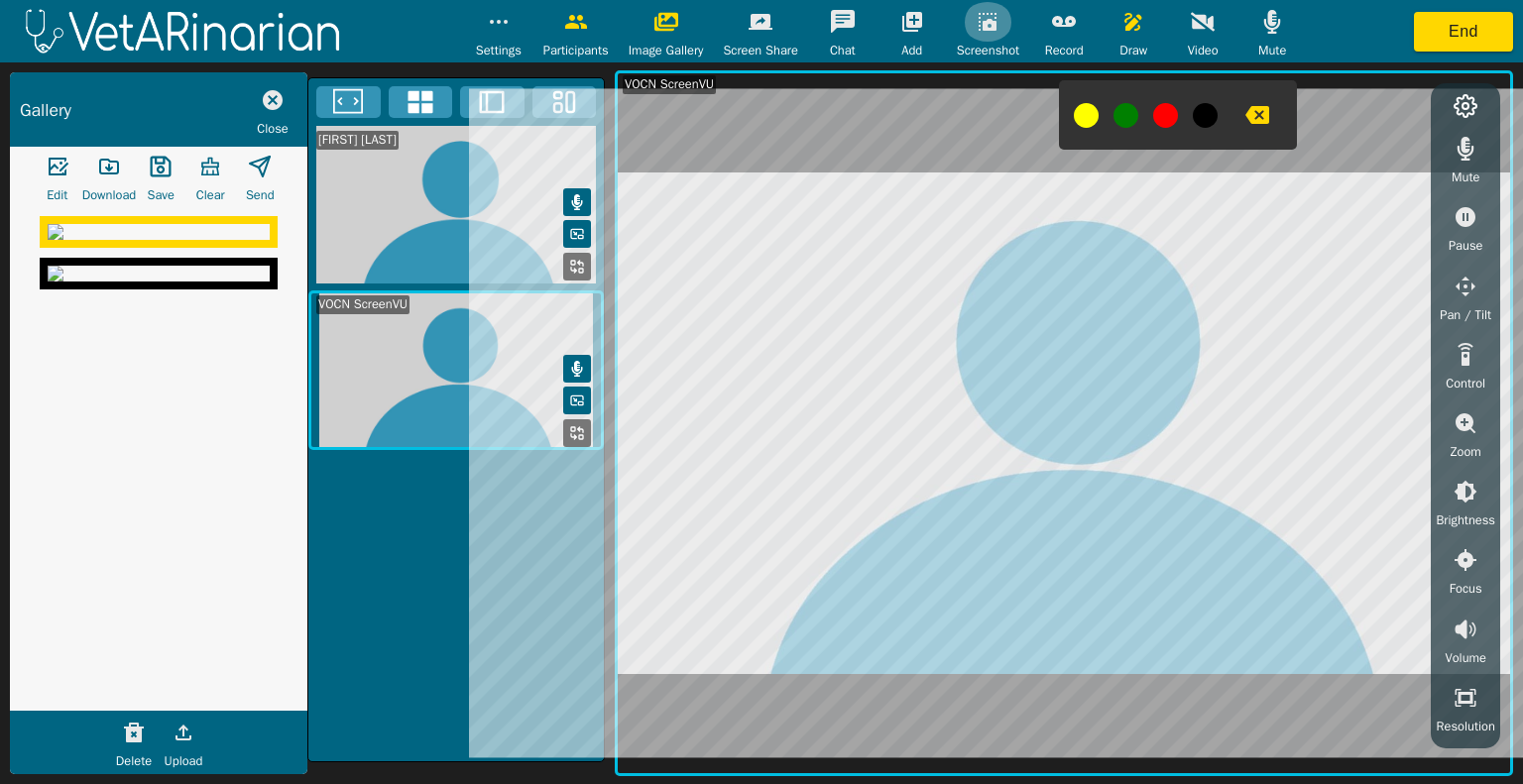 click at bounding box center [499, 22] 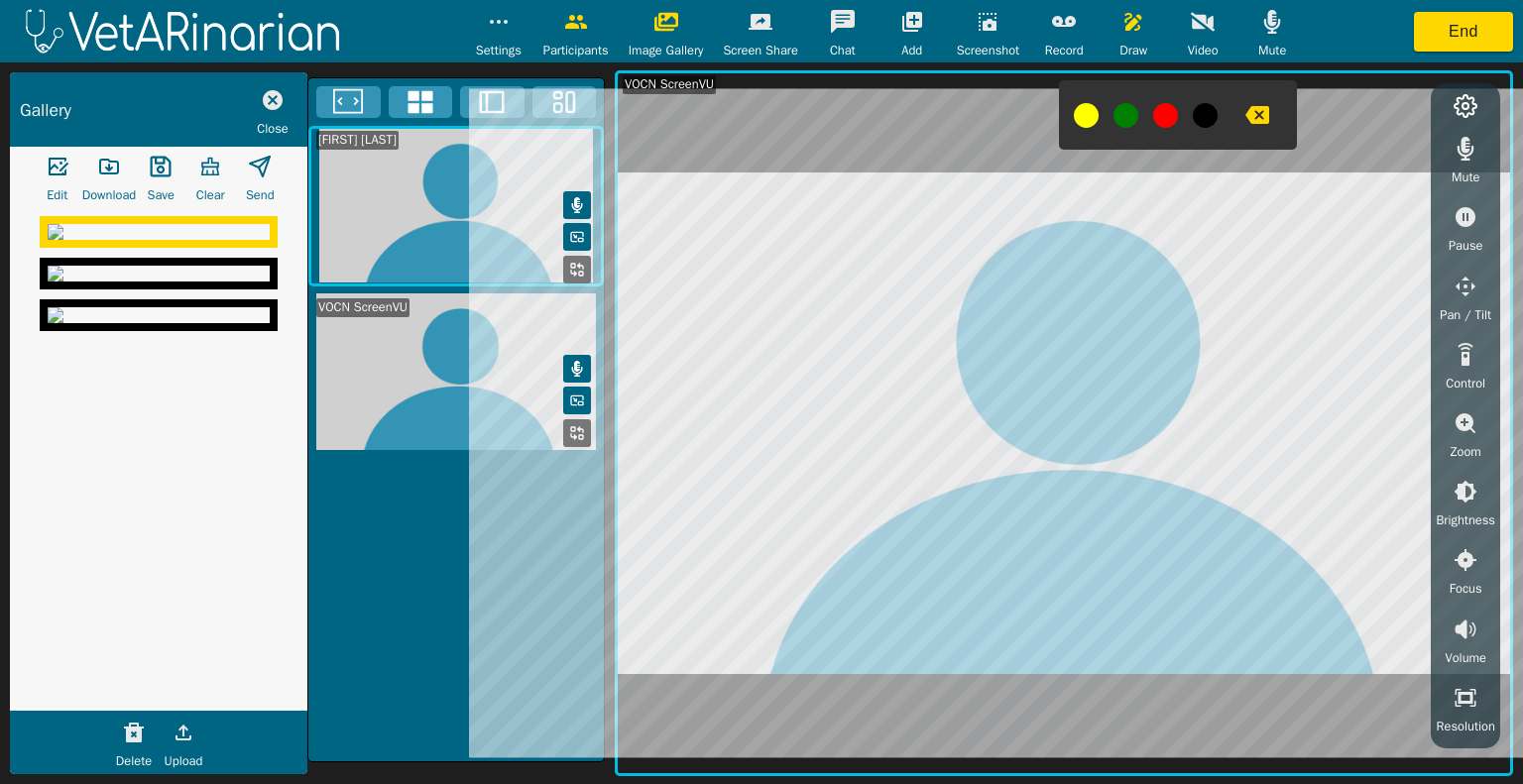 click at bounding box center [499, 22] 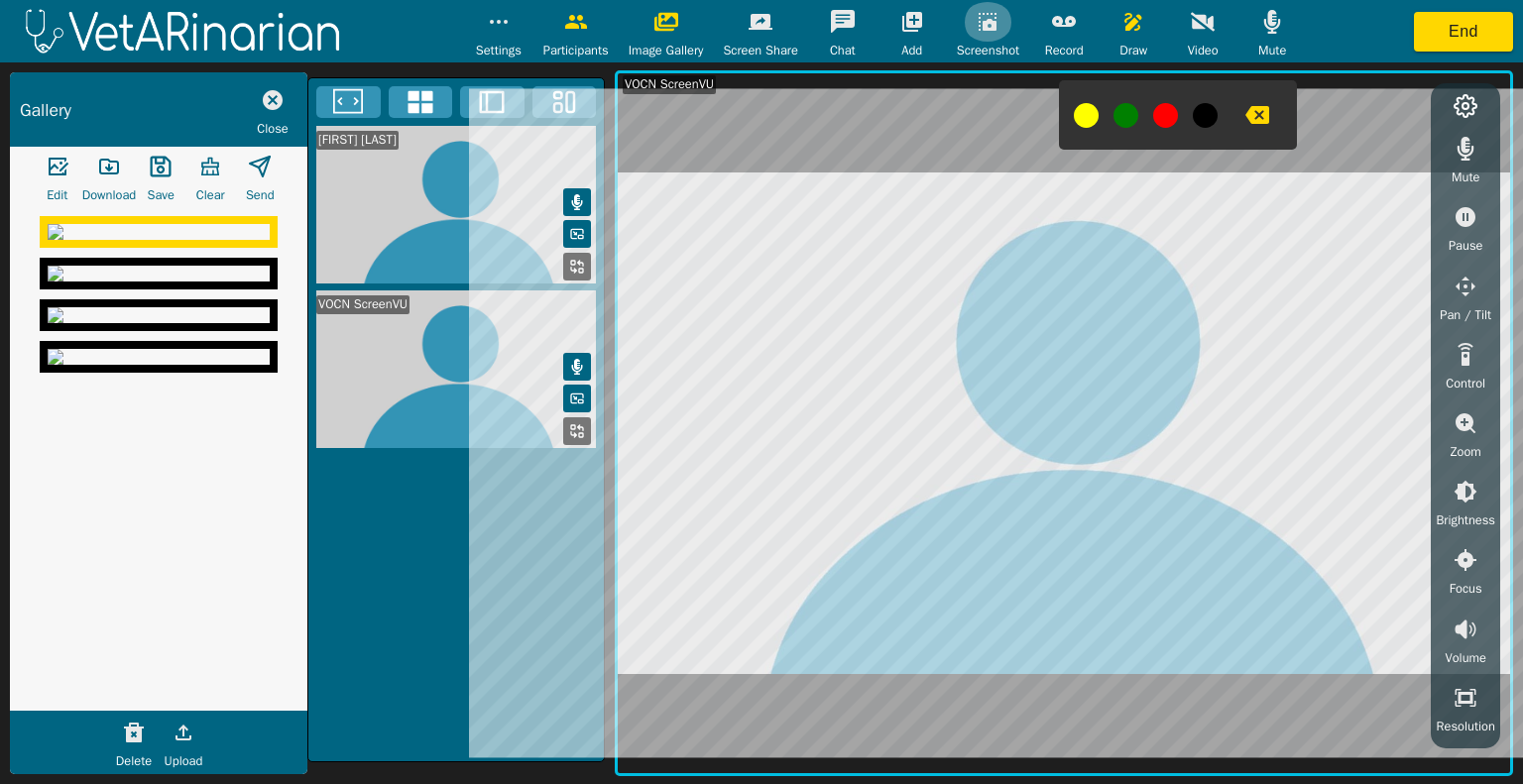 click at bounding box center (499, 22) 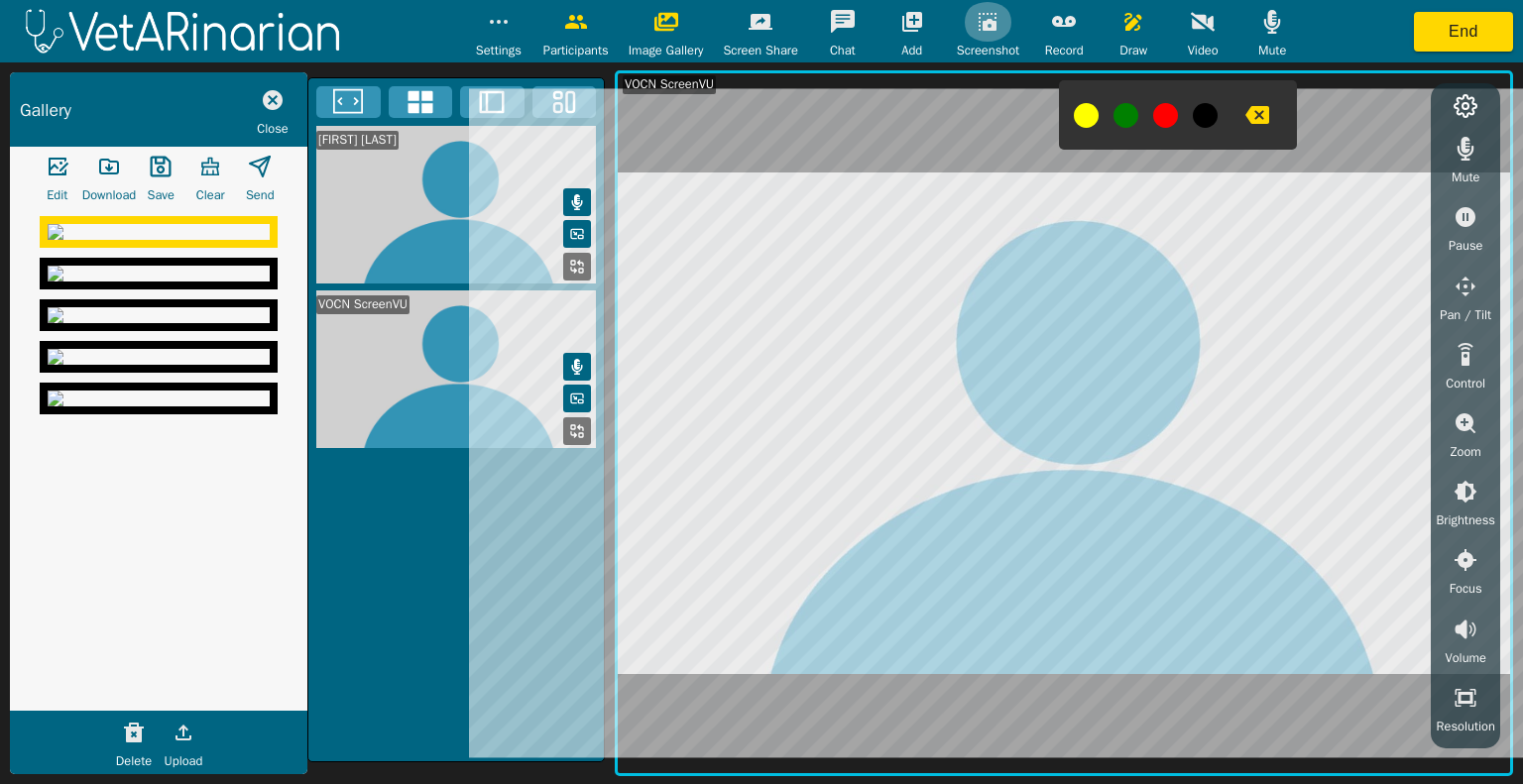 click at bounding box center (499, 22) 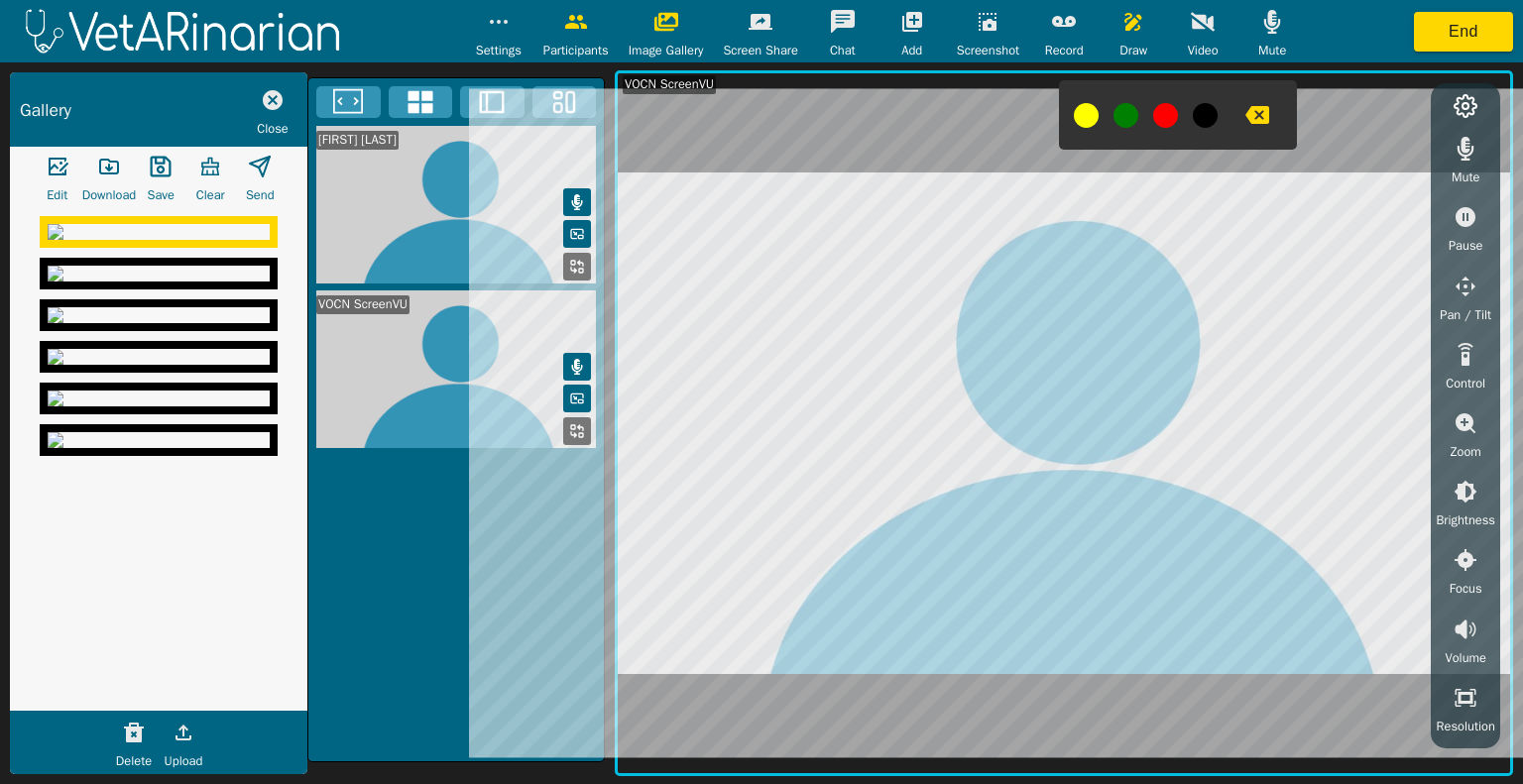 click at bounding box center [988, 22] 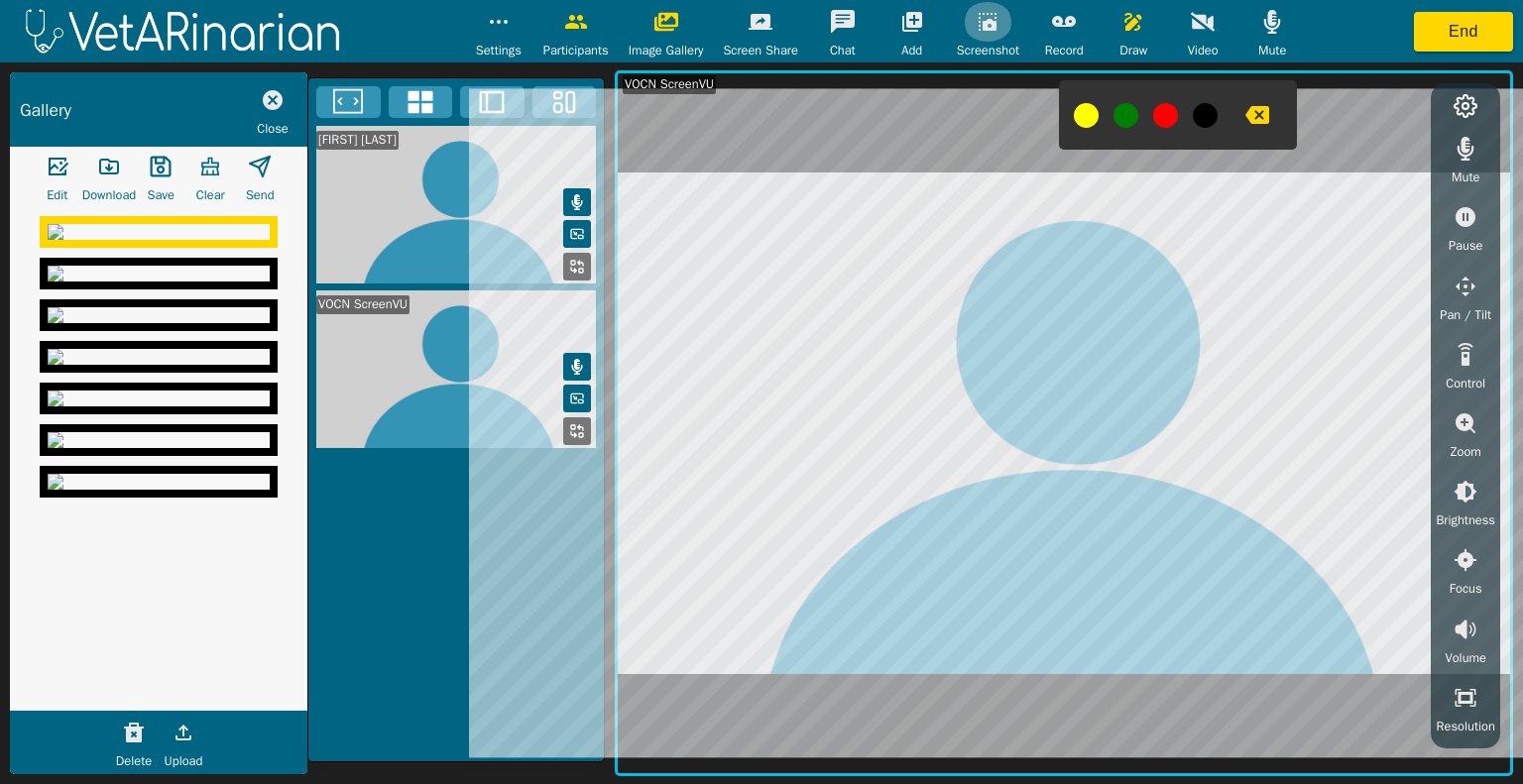 click at bounding box center [988, 22] 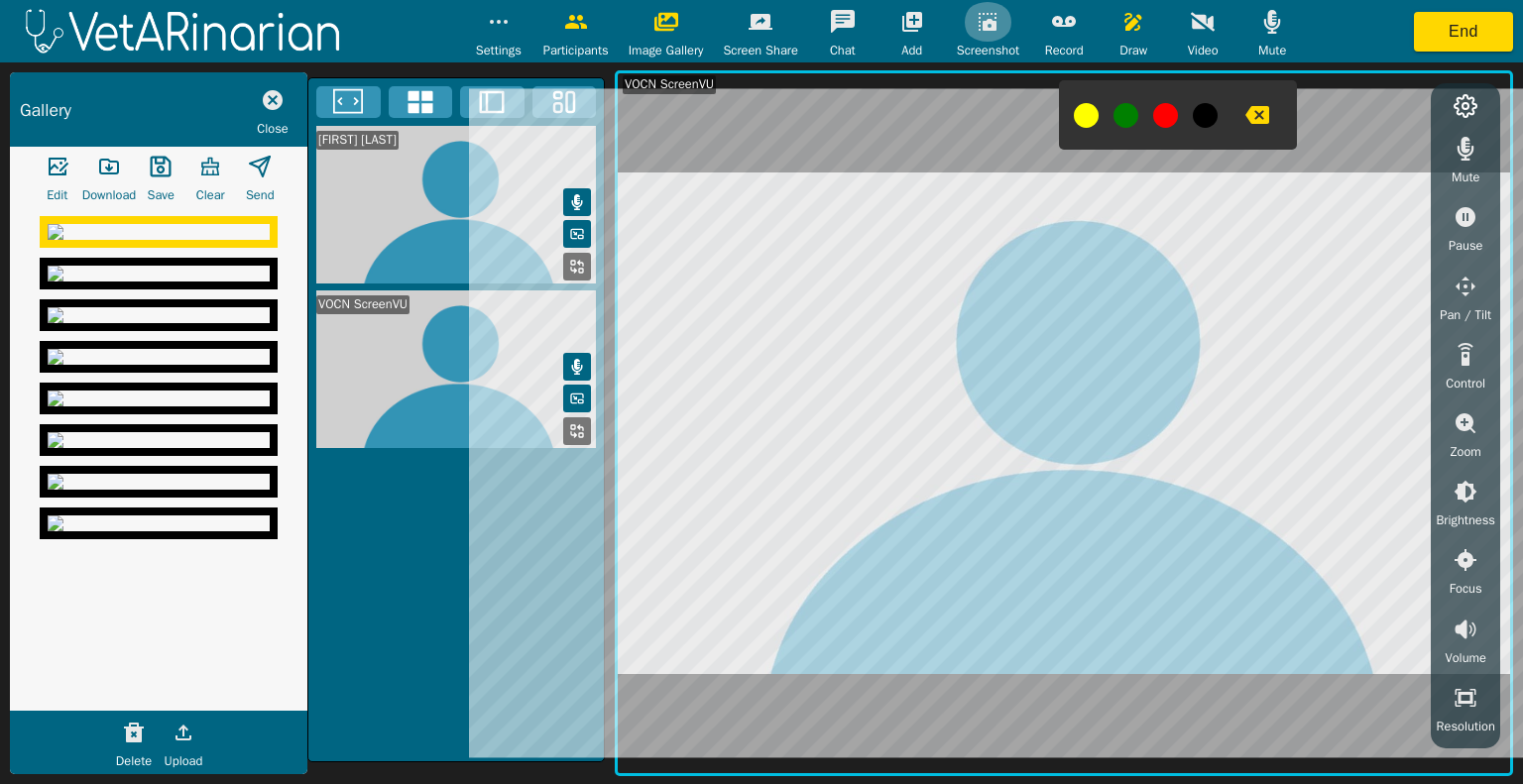click at bounding box center (499, 22) 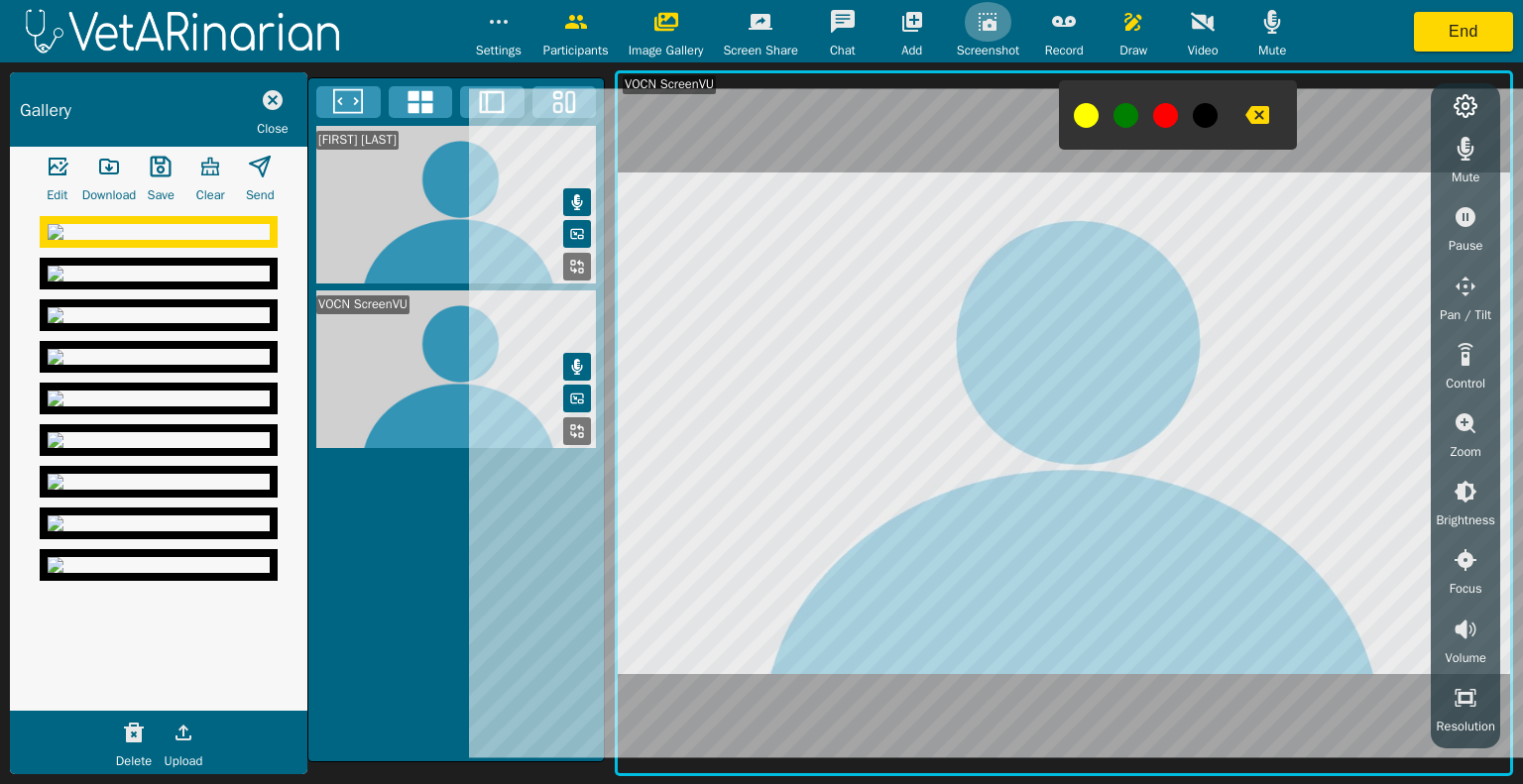 click at bounding box center (499, 22) 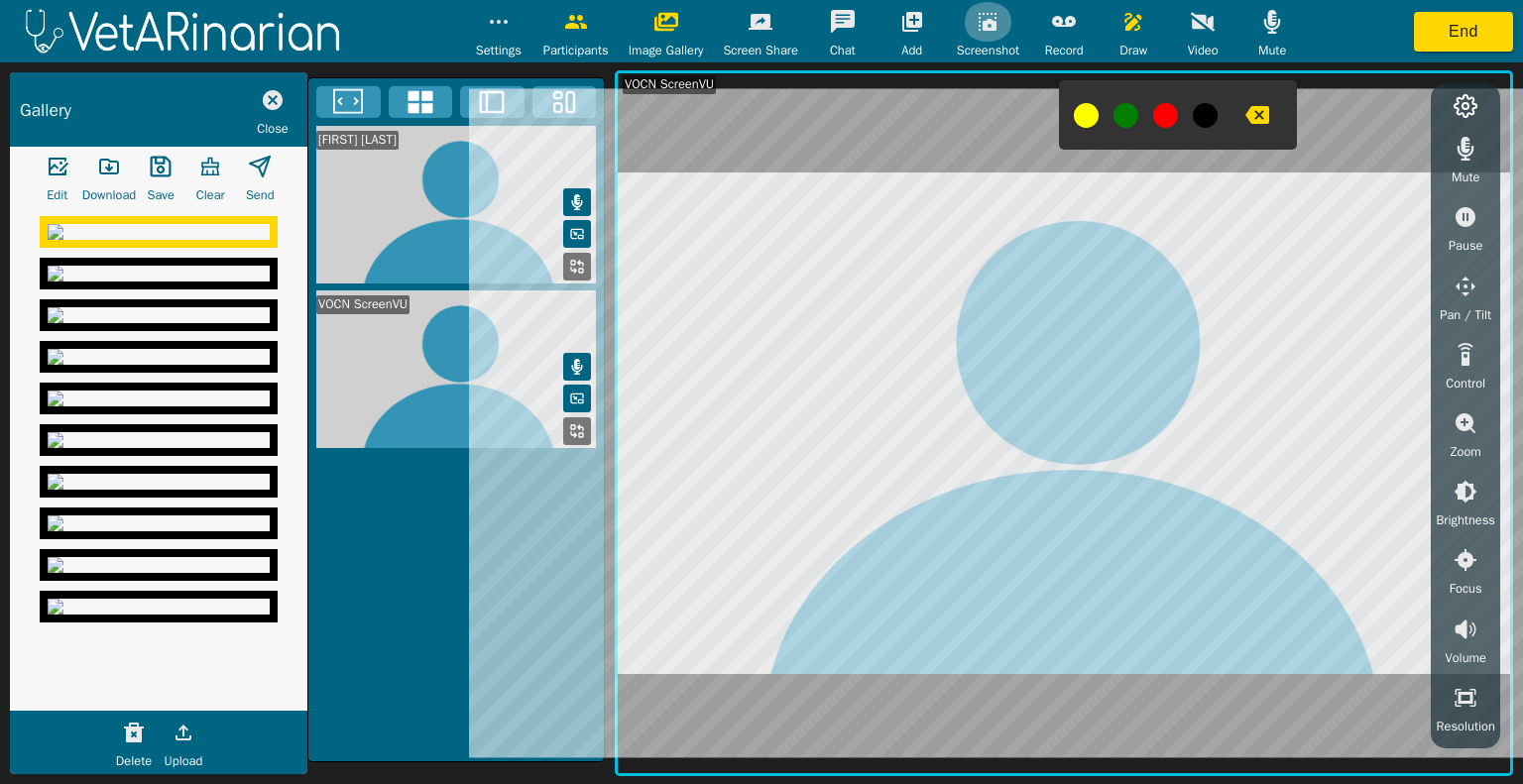 click at bounding box center (988, 22) 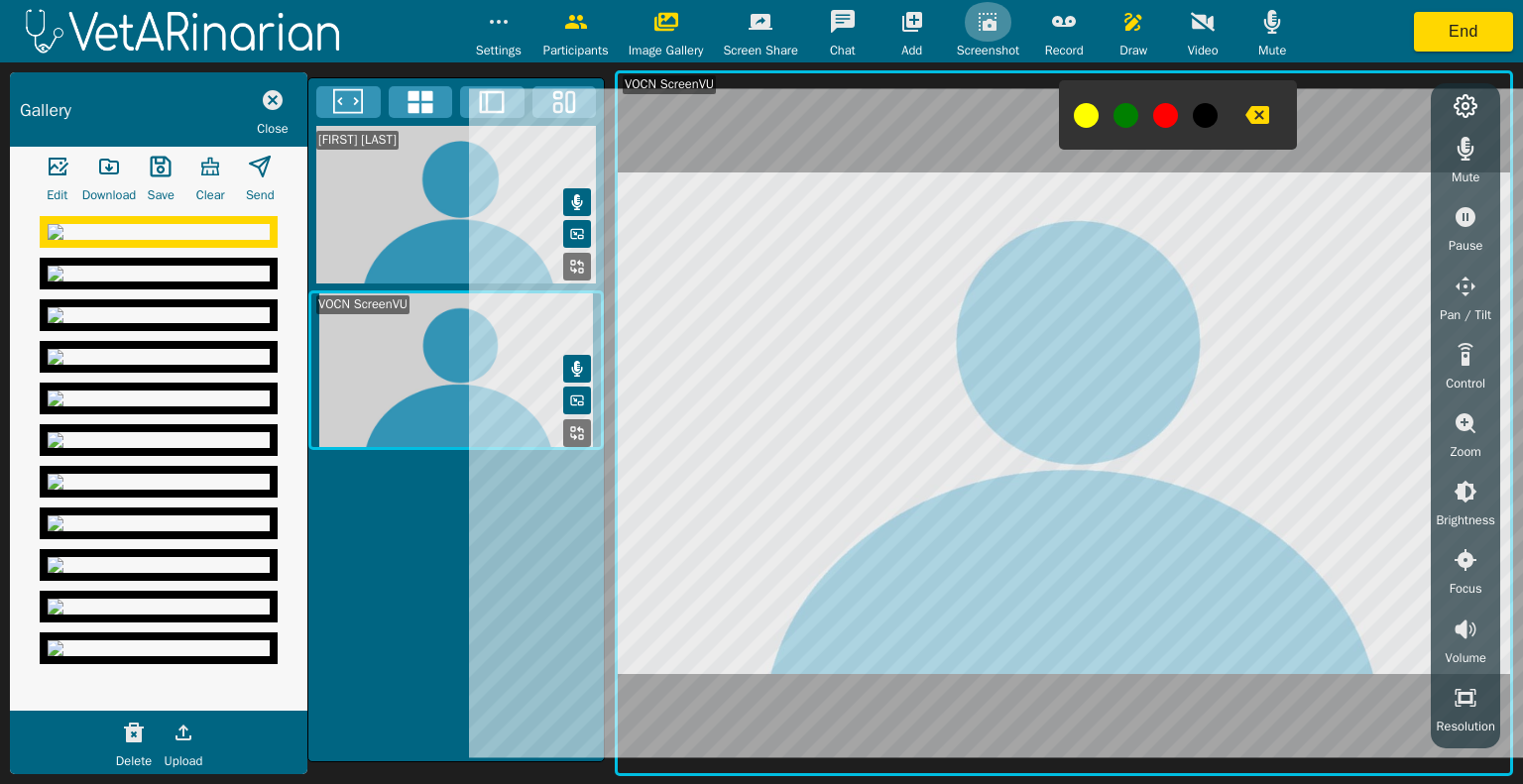 click at bounding box center (499, 22) 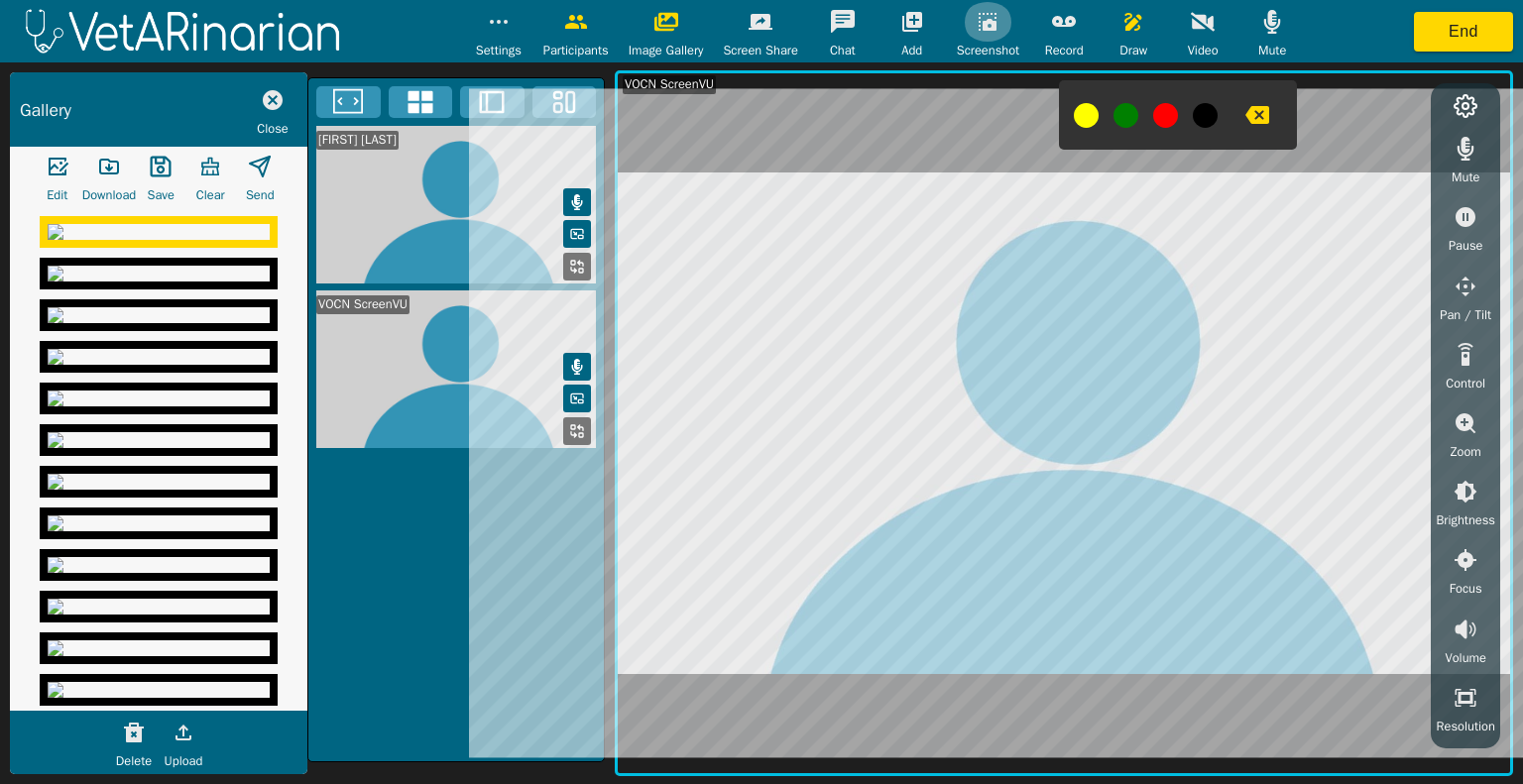 click at bounding box center (499, 22) 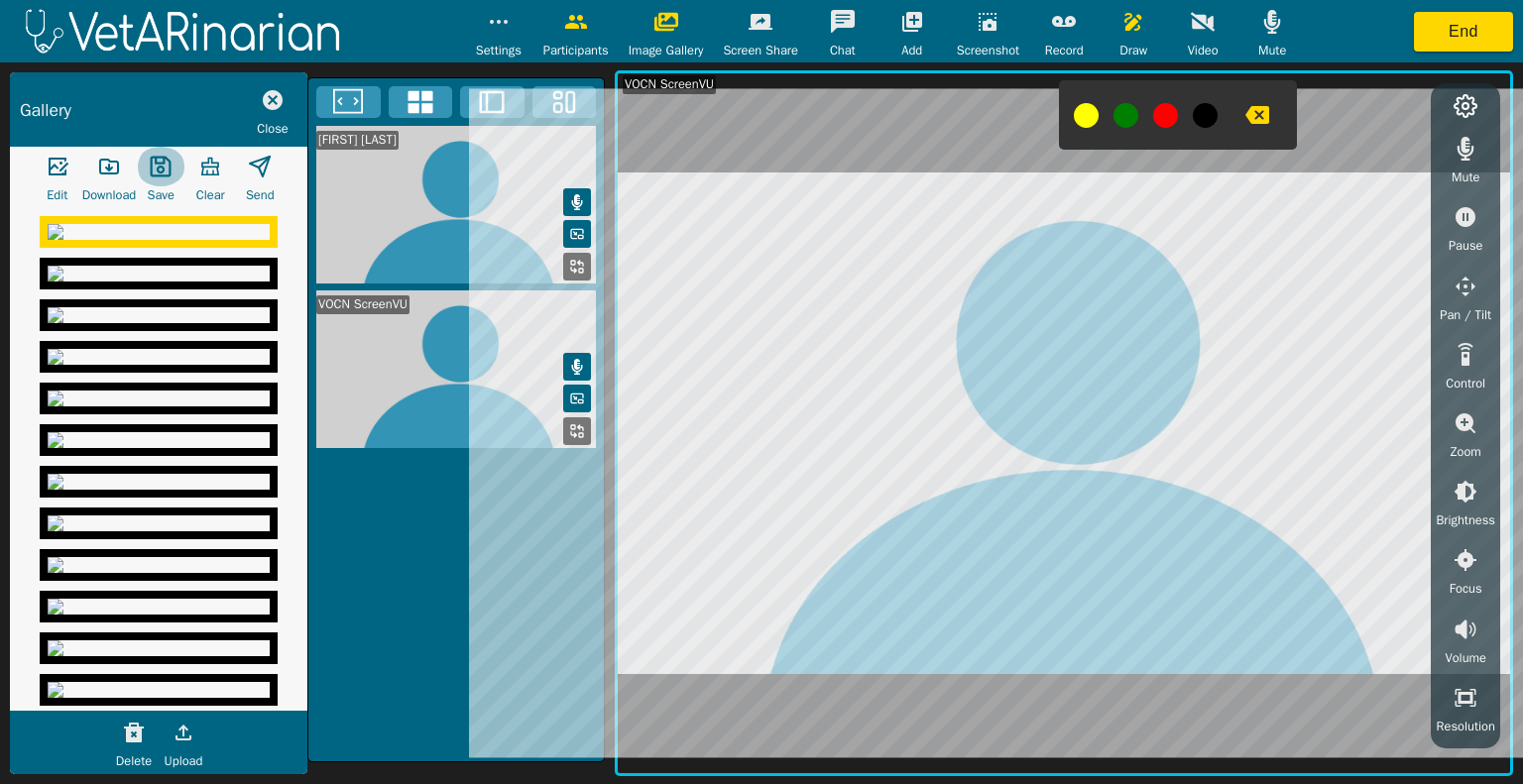 click at bounding box center [58, 167] 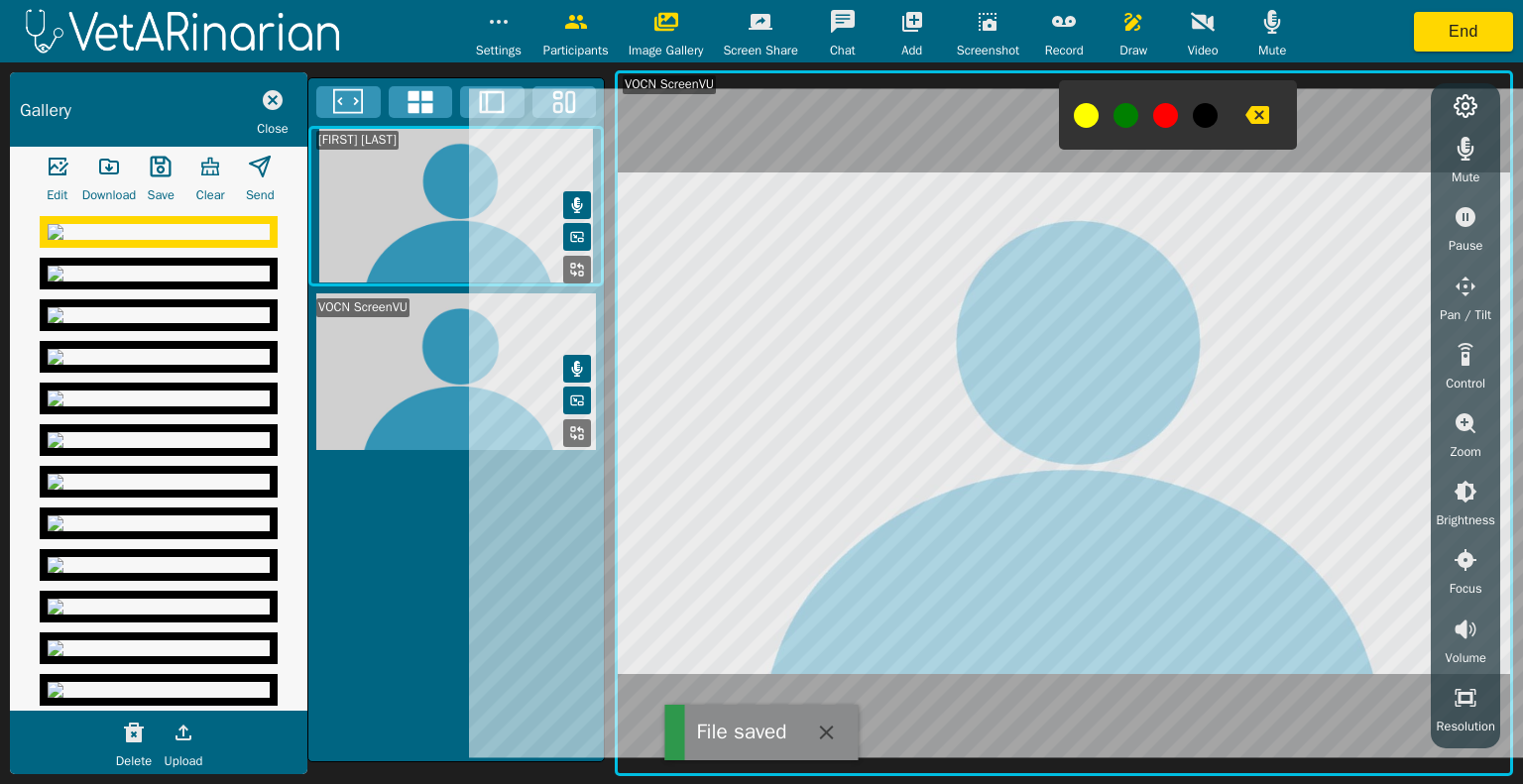 click at bounding box center [159, 232] 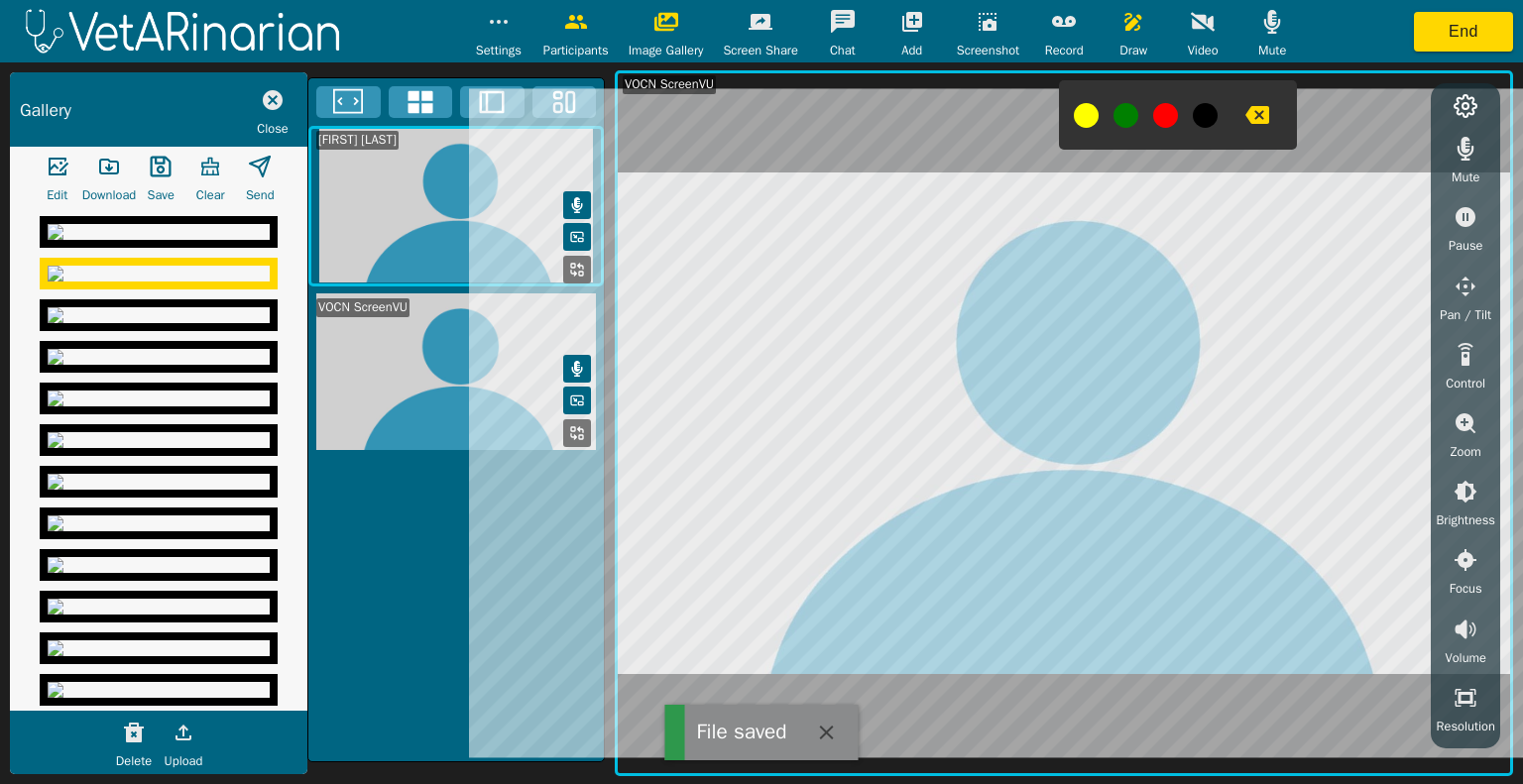 click at bounding box center (58, 167) 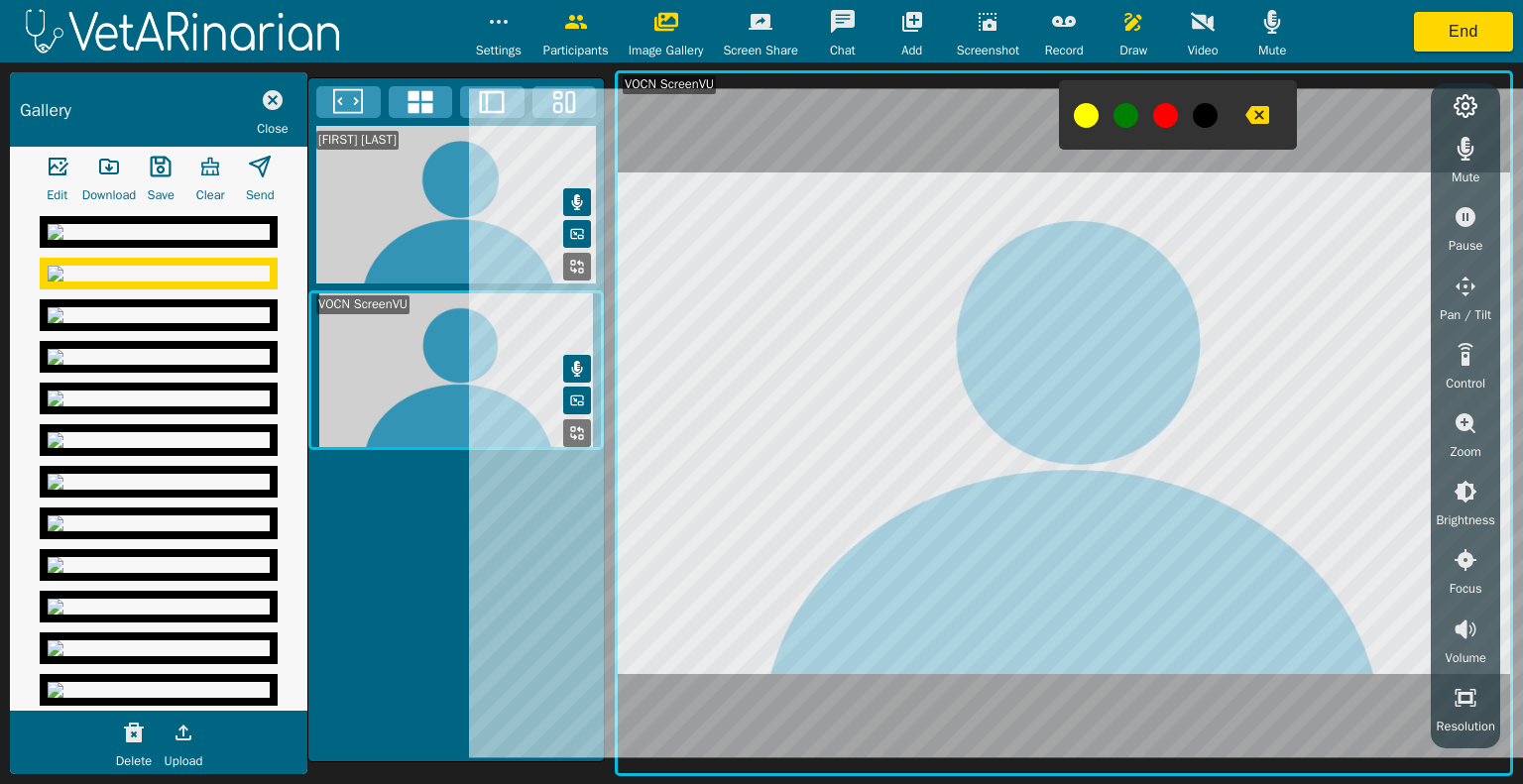 click at bounding box center (159, 232) 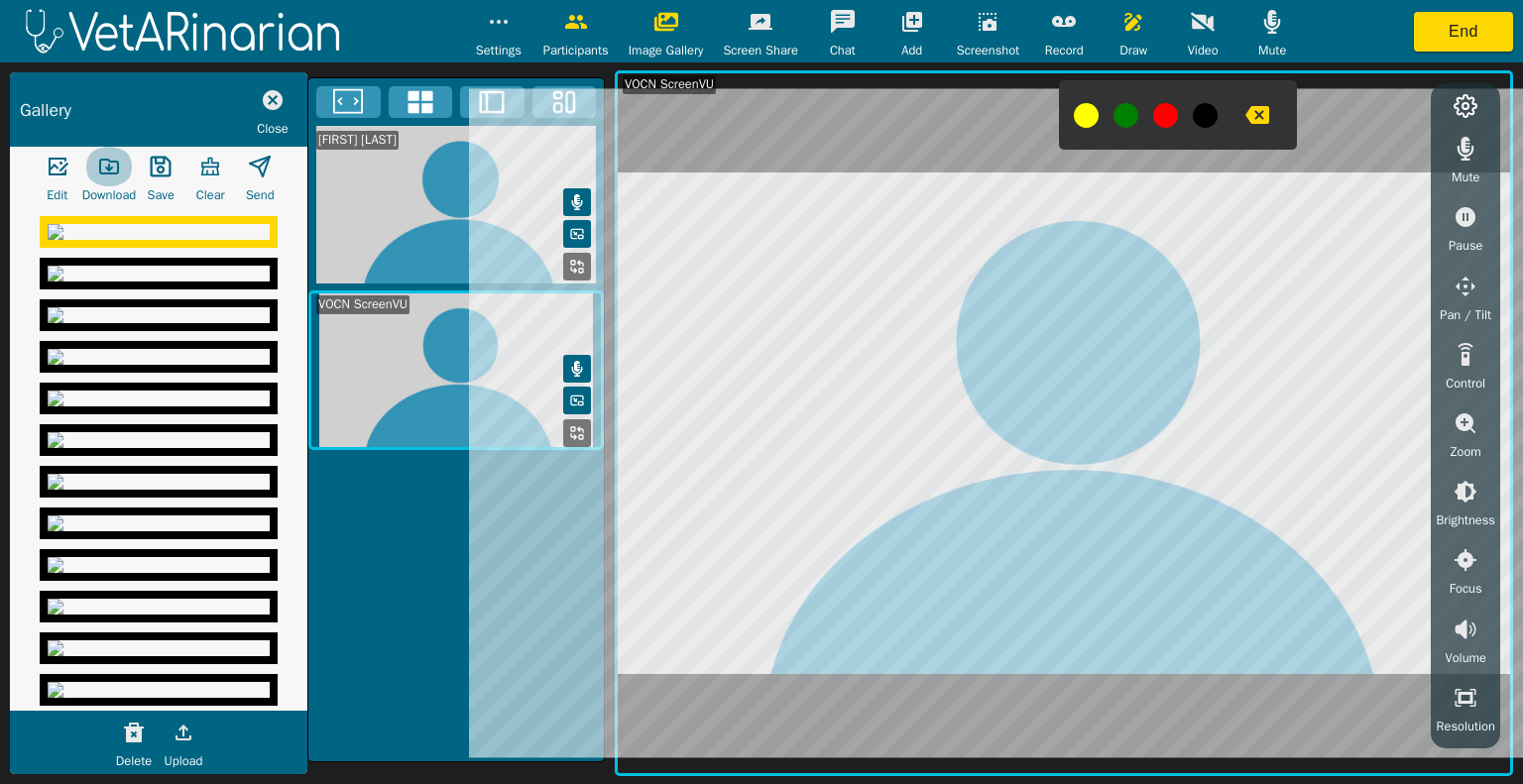 click at bounding box center (58, 167) 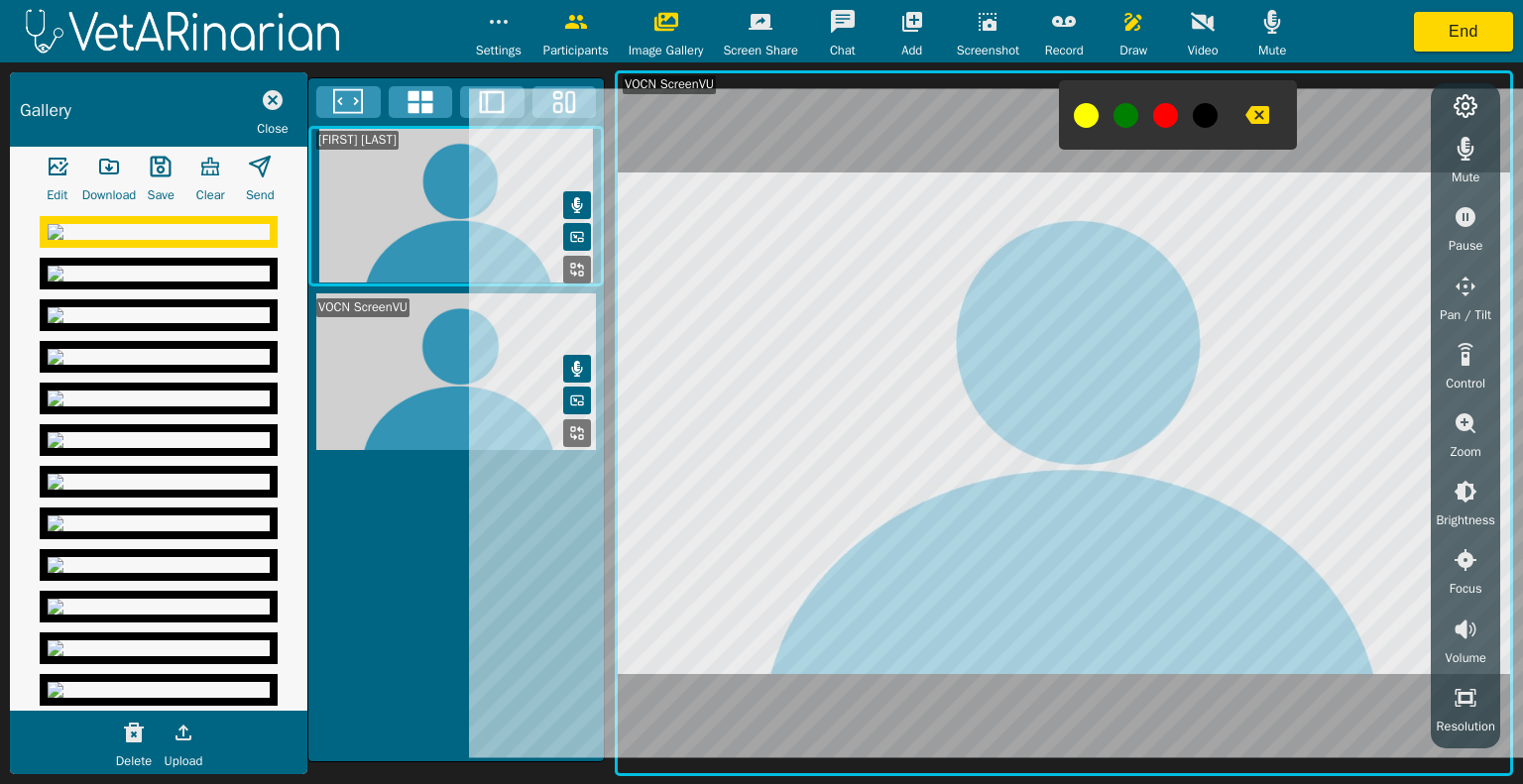 click at bounding box center [159, 232] 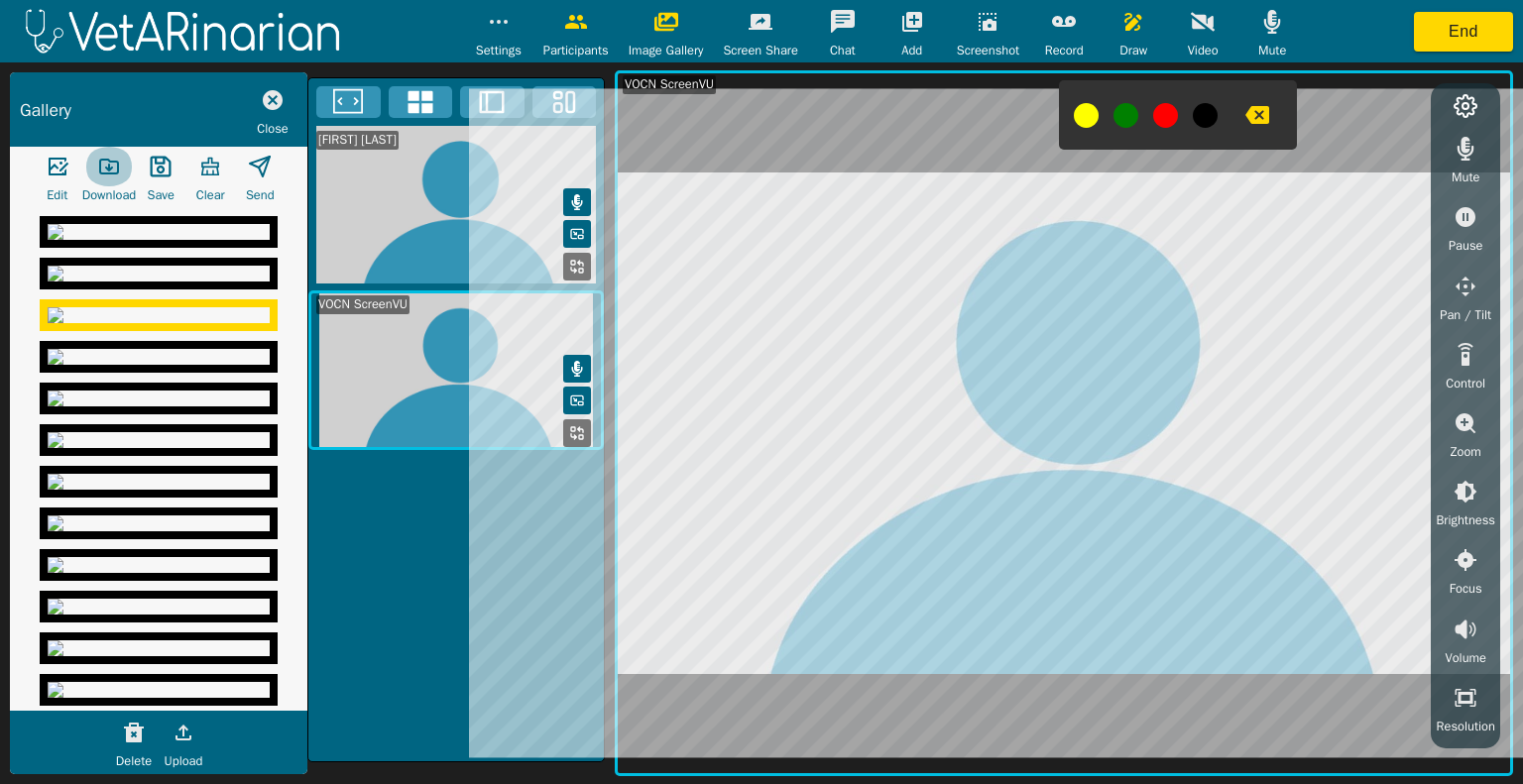 click at bounding box center (58, 167) 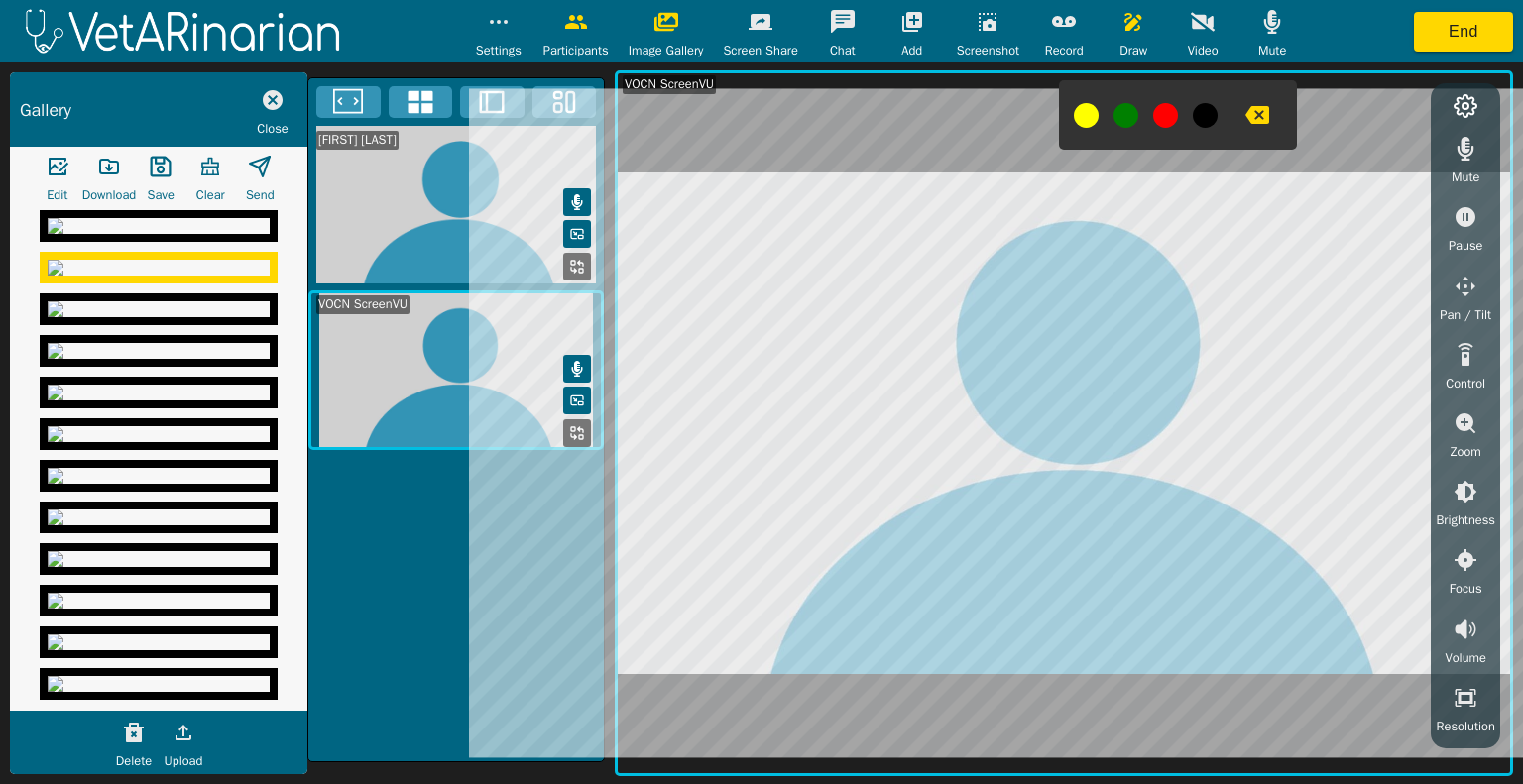 scroll, scrollTop: 374, scrollLeft: 0, axis: vertical 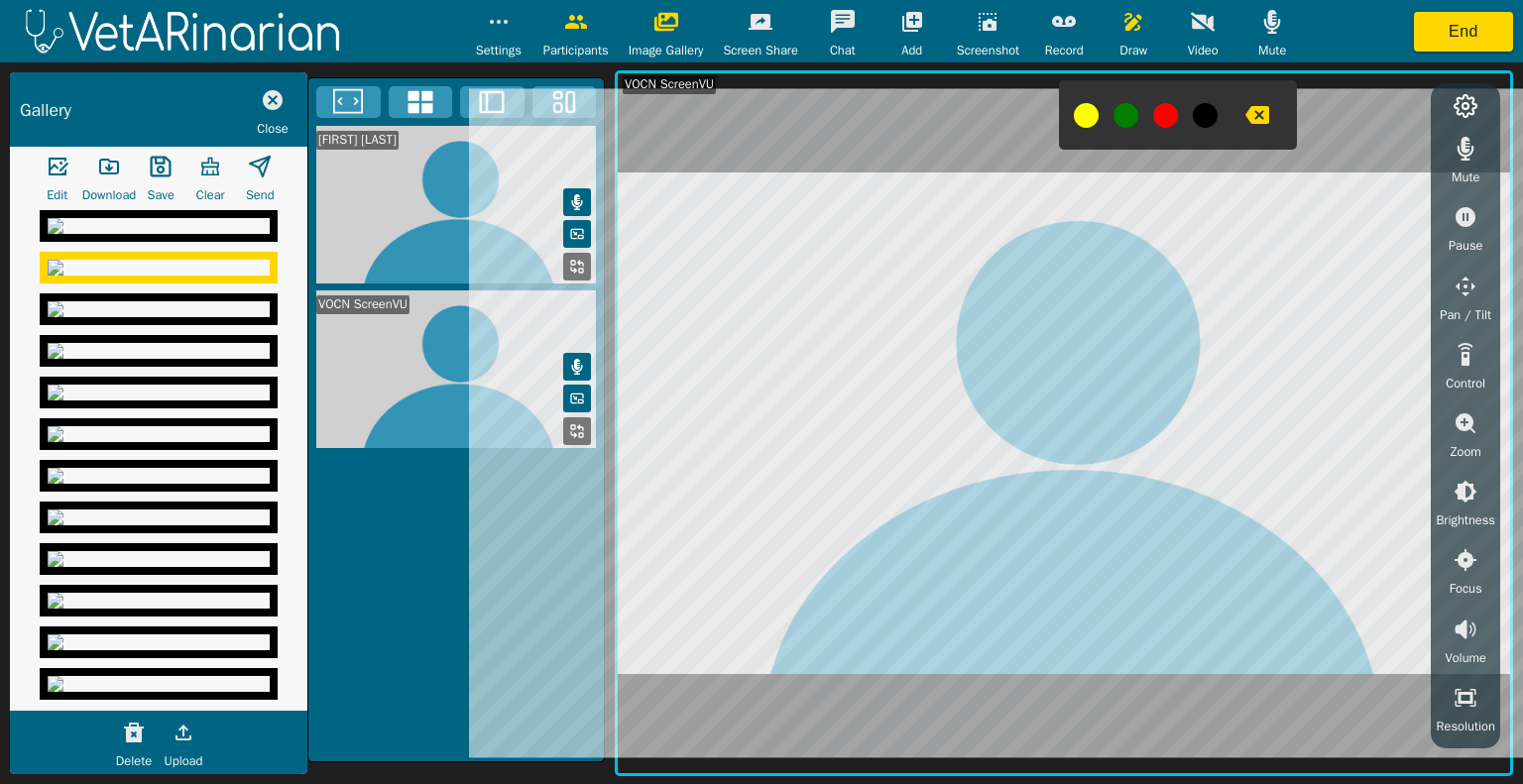 click at bounding box center (159, 184) 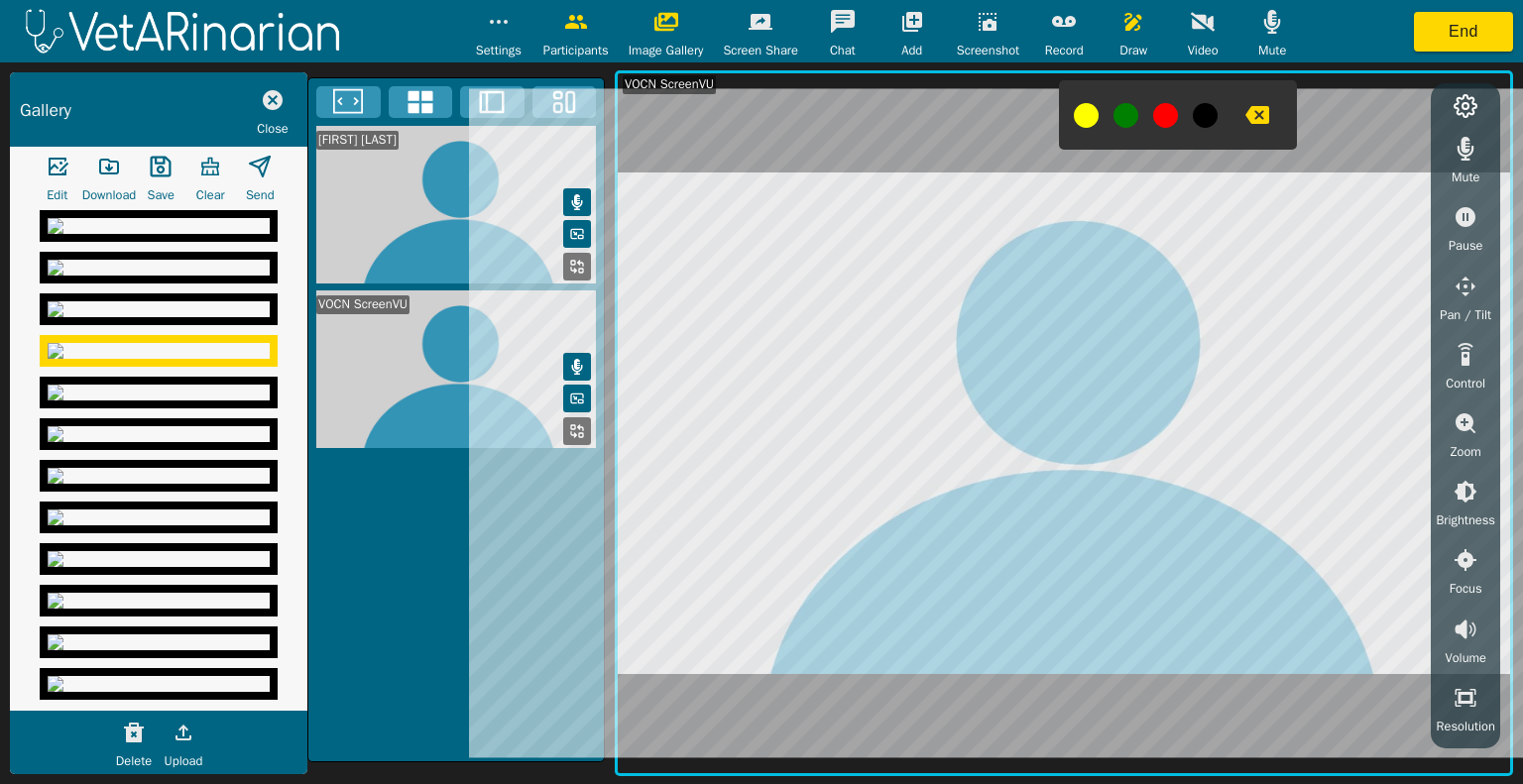 click at bounding box center [159, 184] 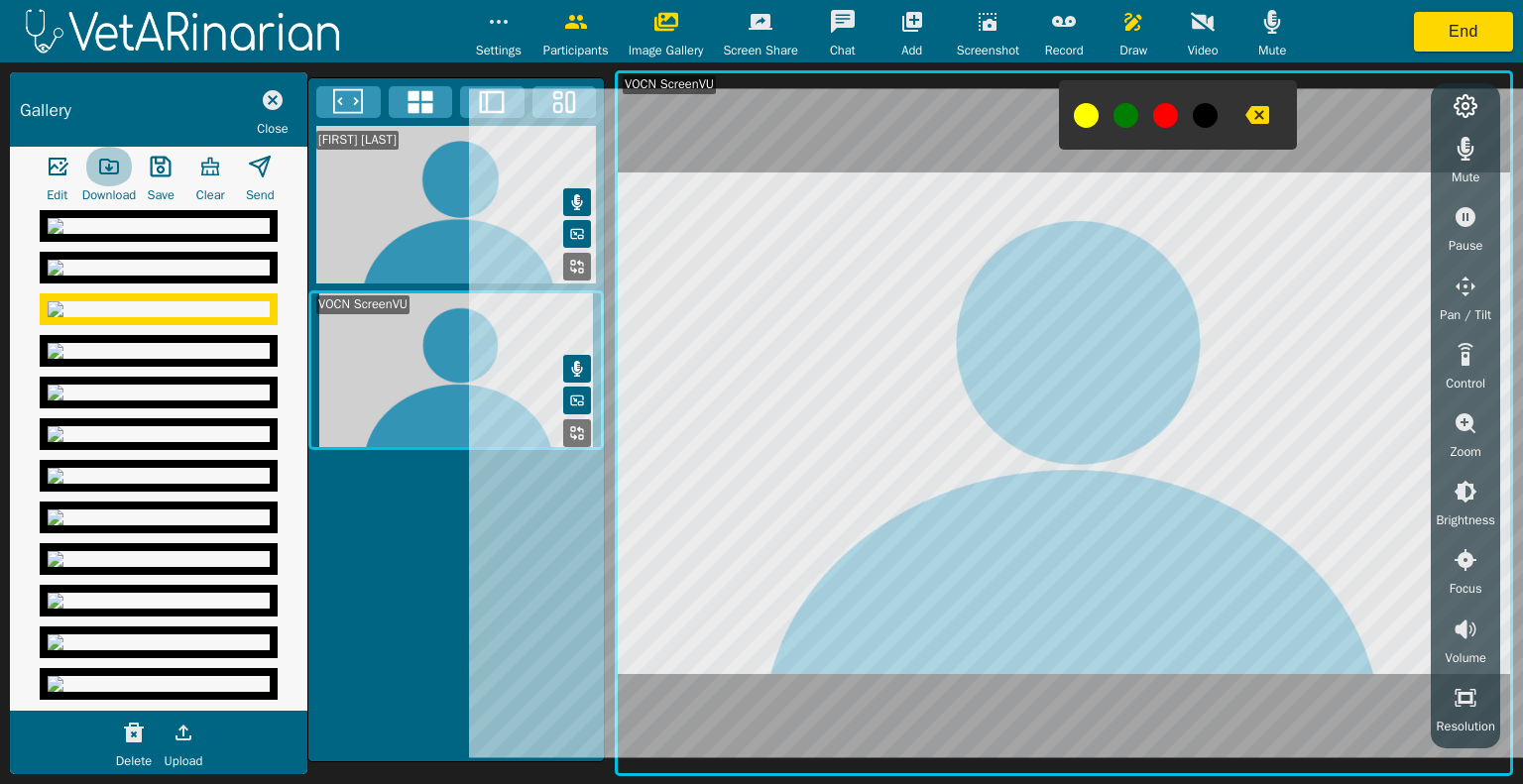 click at bounding box center (58, 167) 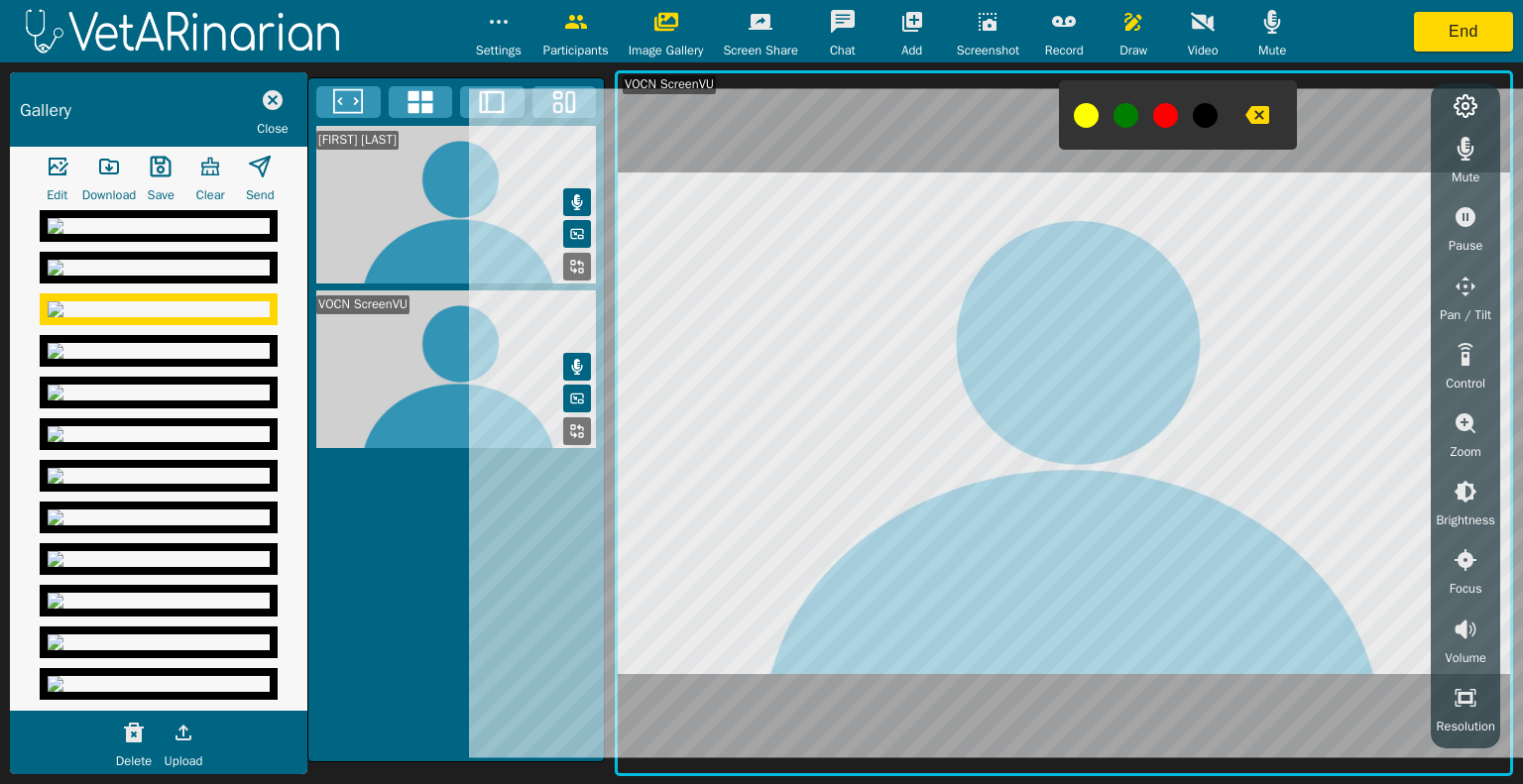 scroll, scrollTop: 1071, scrollLeft: 0, axis: vertical 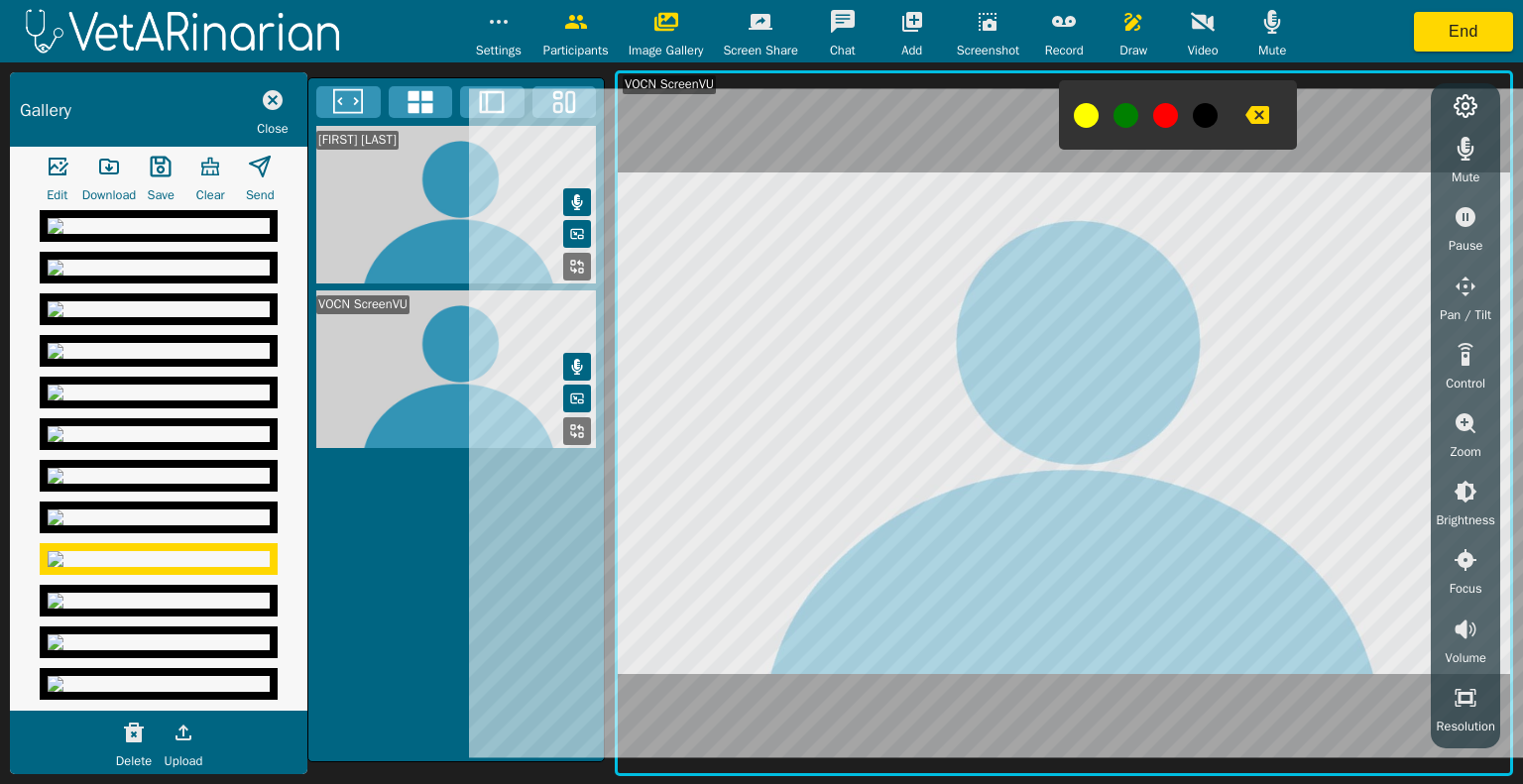 click at bounding box center [58, 167] 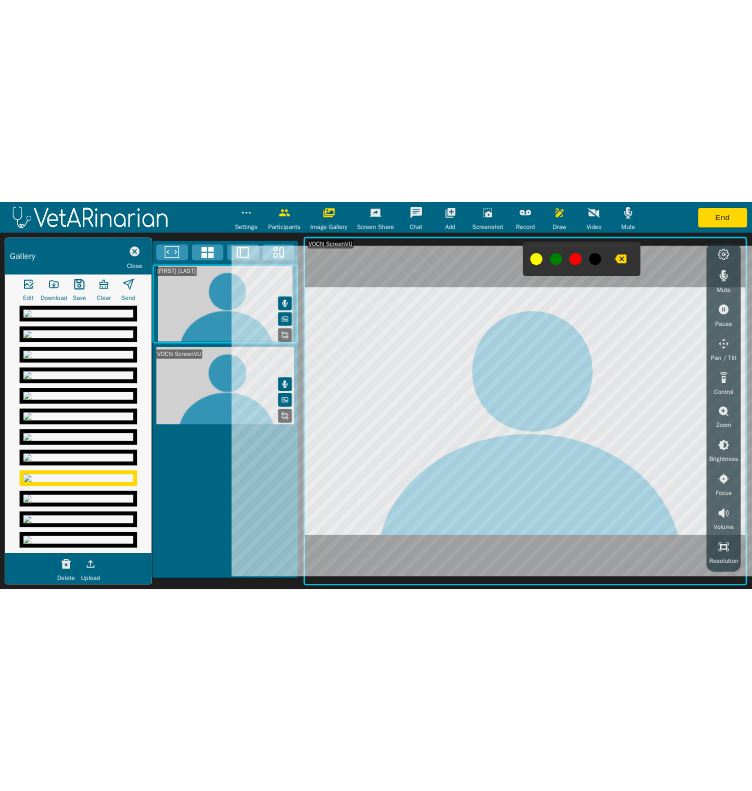 scroll, scrollTop: 1276, scrollLeft: 0, axis: vertical 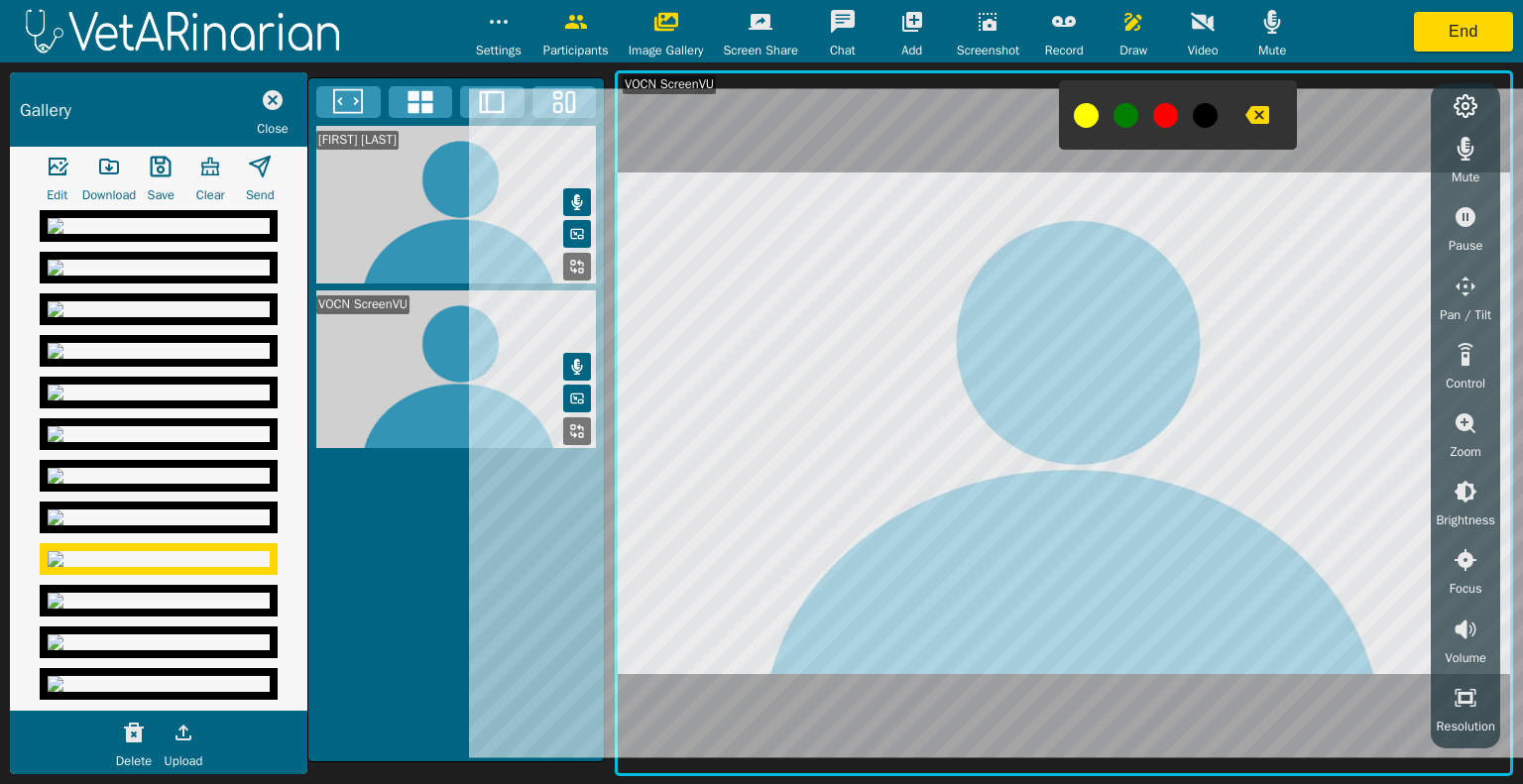 click at bounding box center [159, 184] 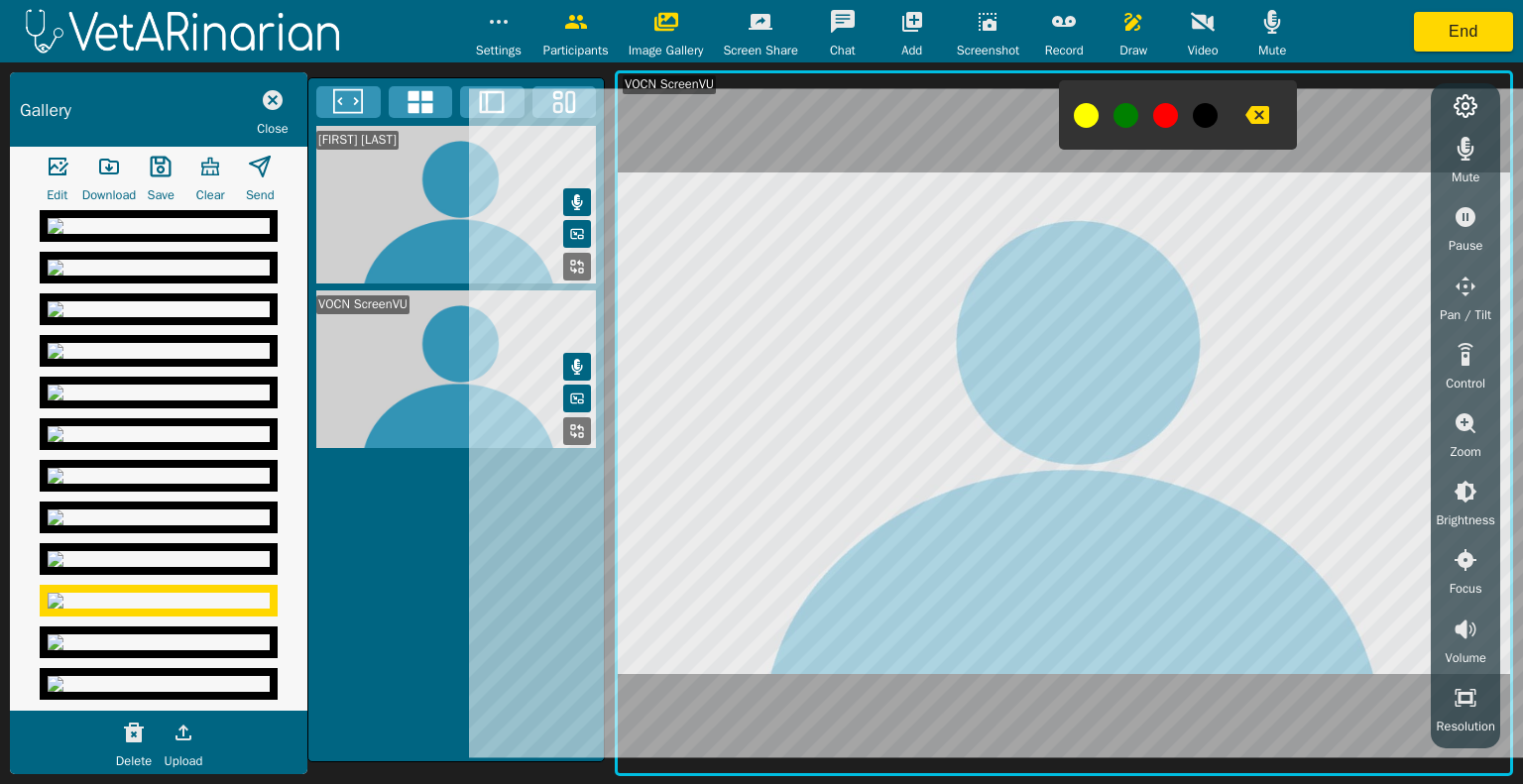 click at bounding box center [58, 167] 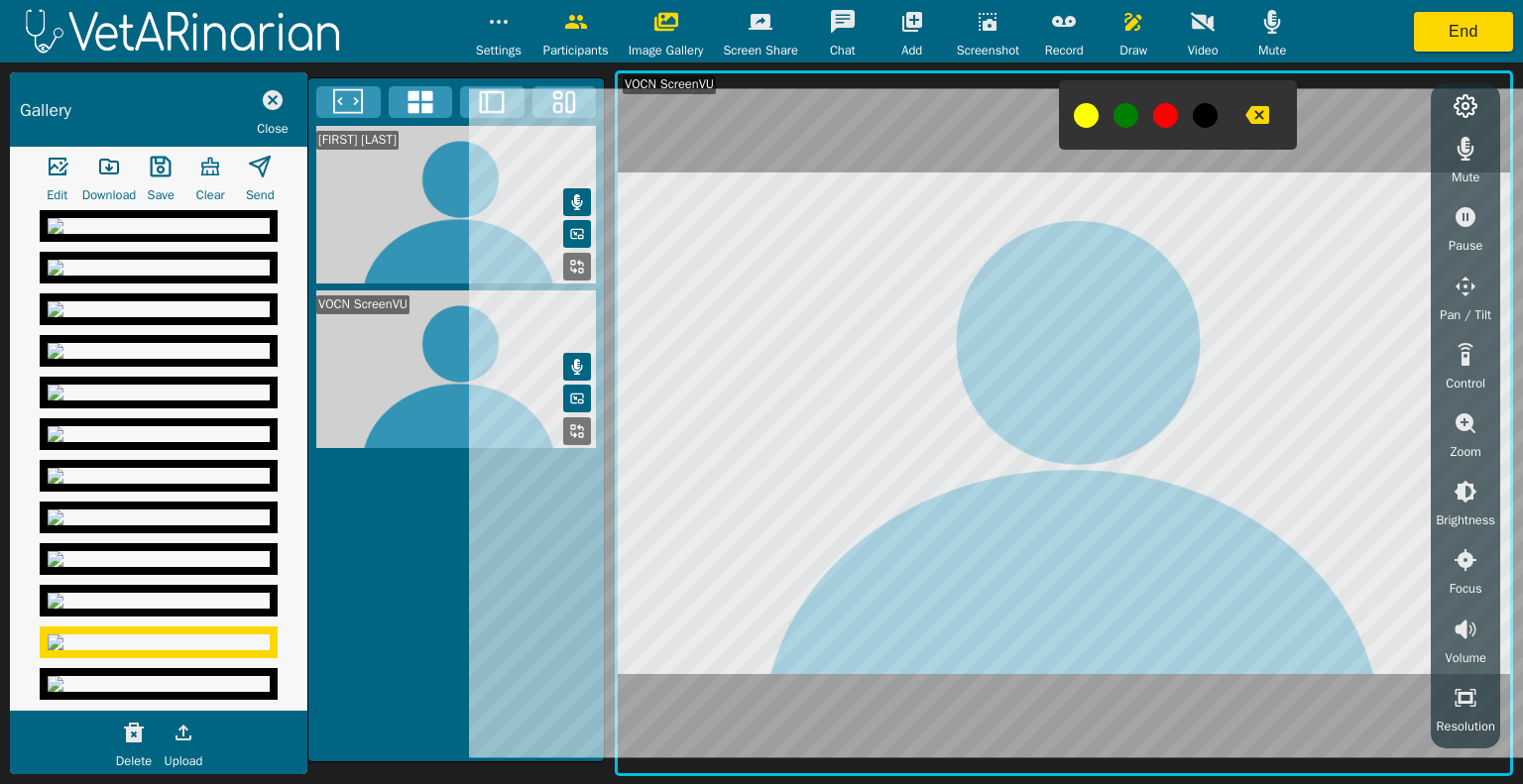click at bounding box center [58, 167] 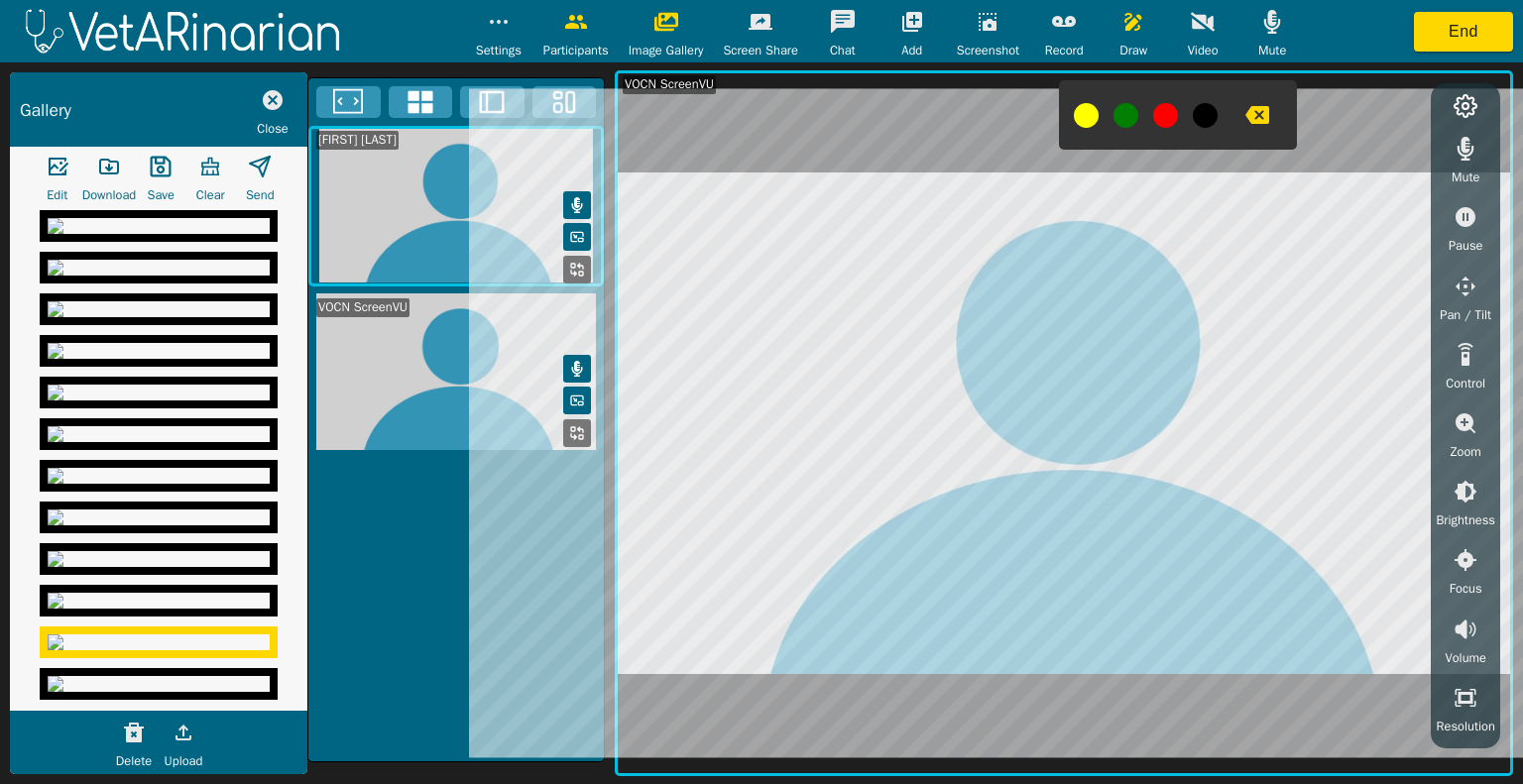 click at bounding box center (159, 184) 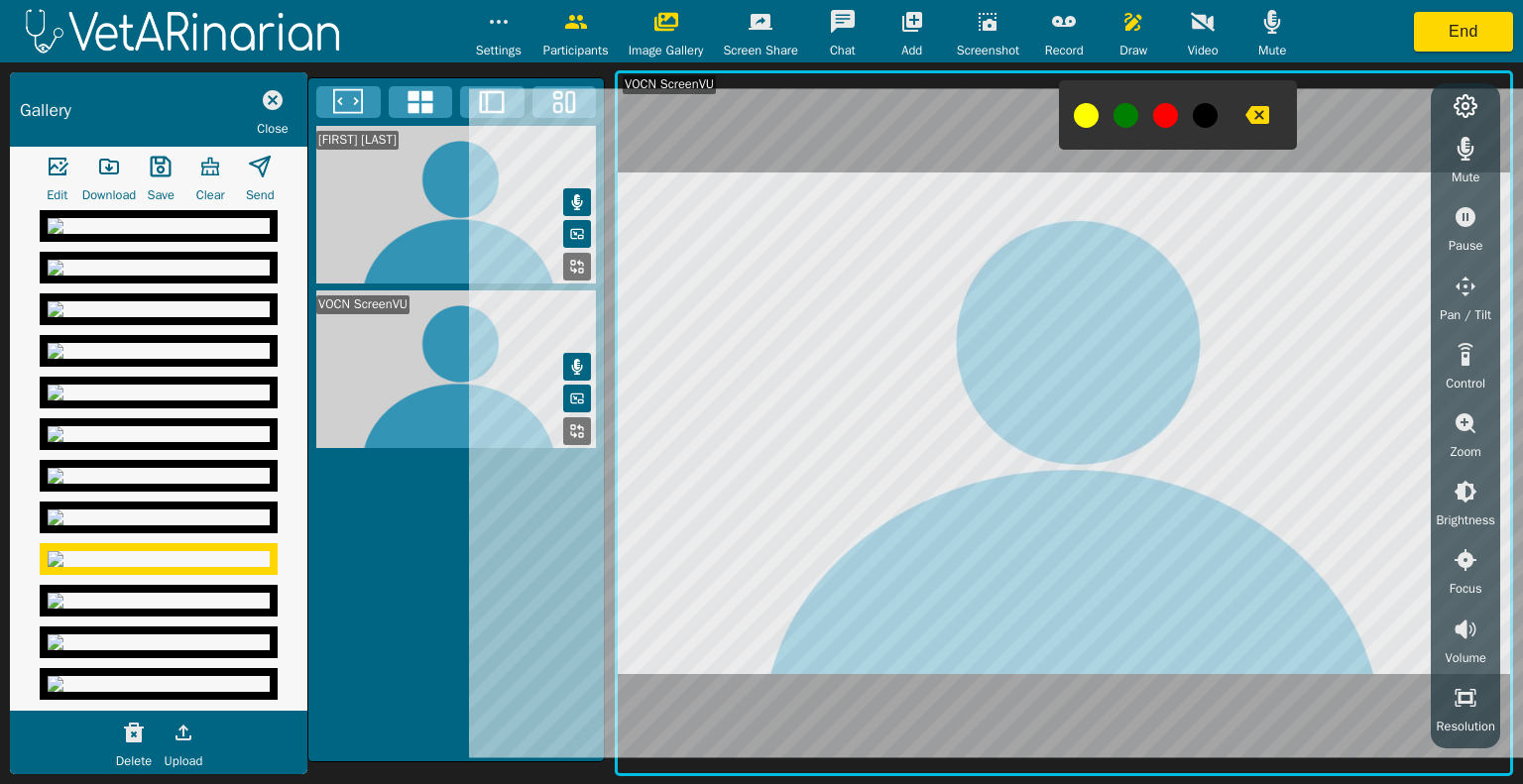 click at bounding box center (58, 167) 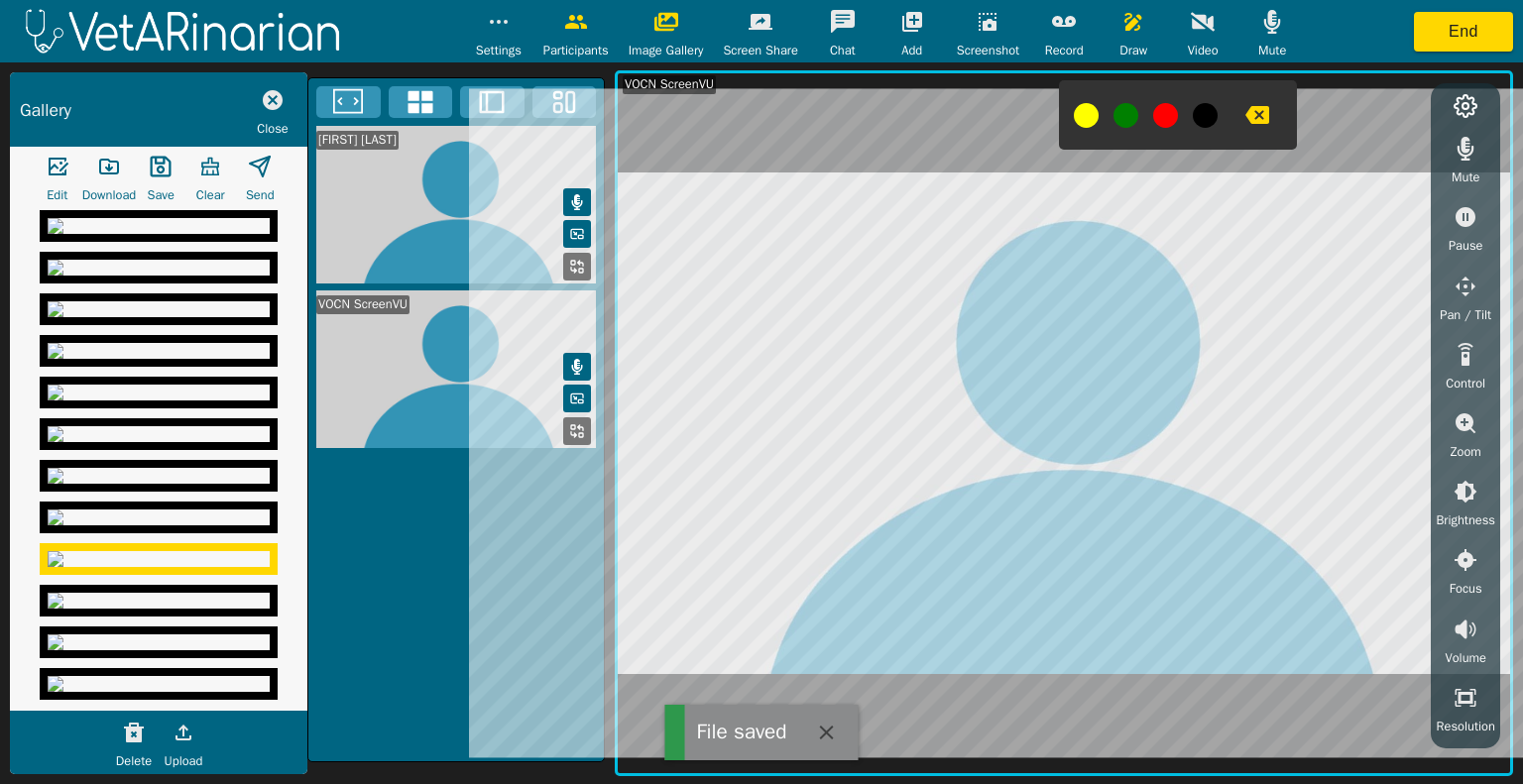 click at bounding box center (273, 100) 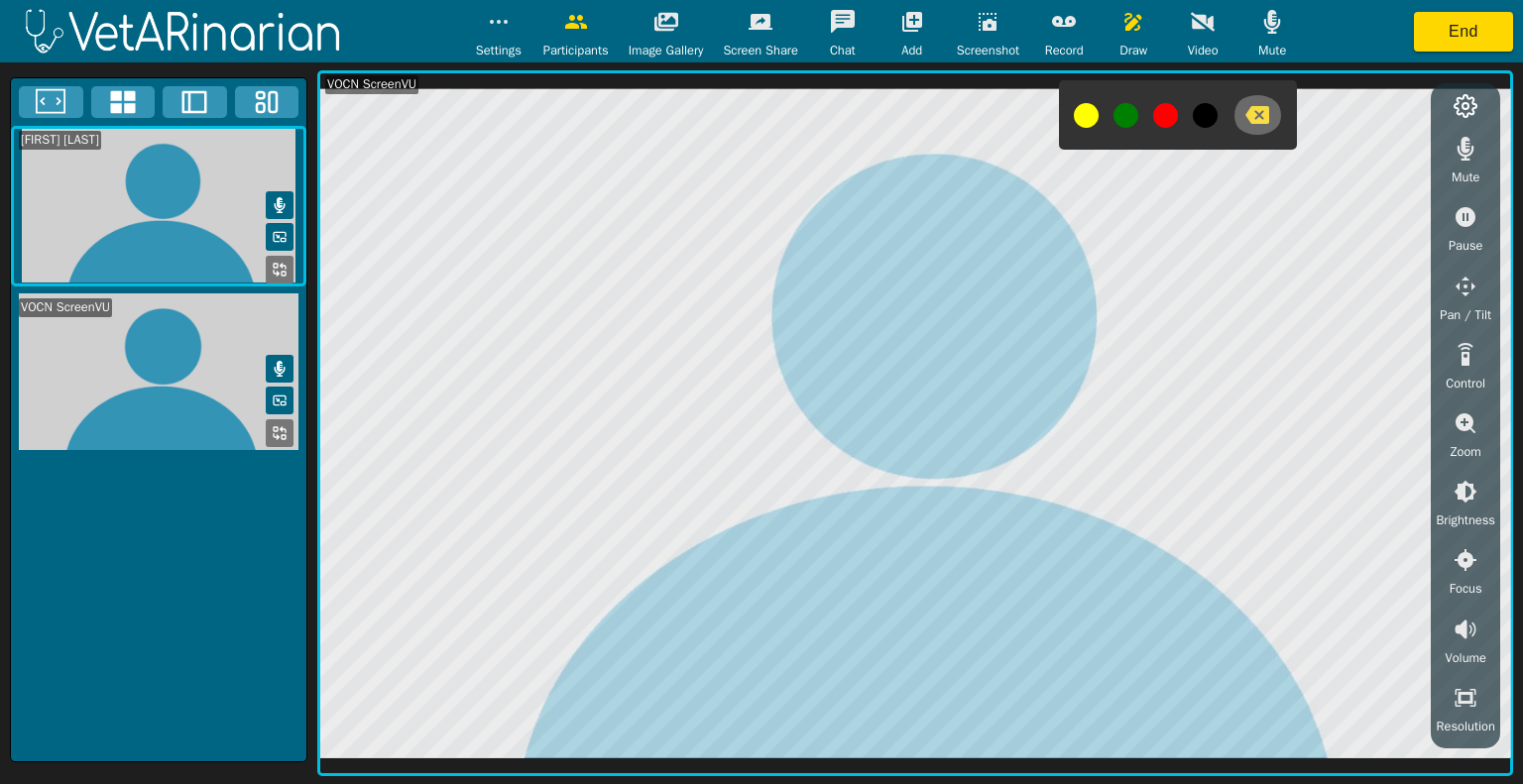 click at bounding box center (1257, 115) 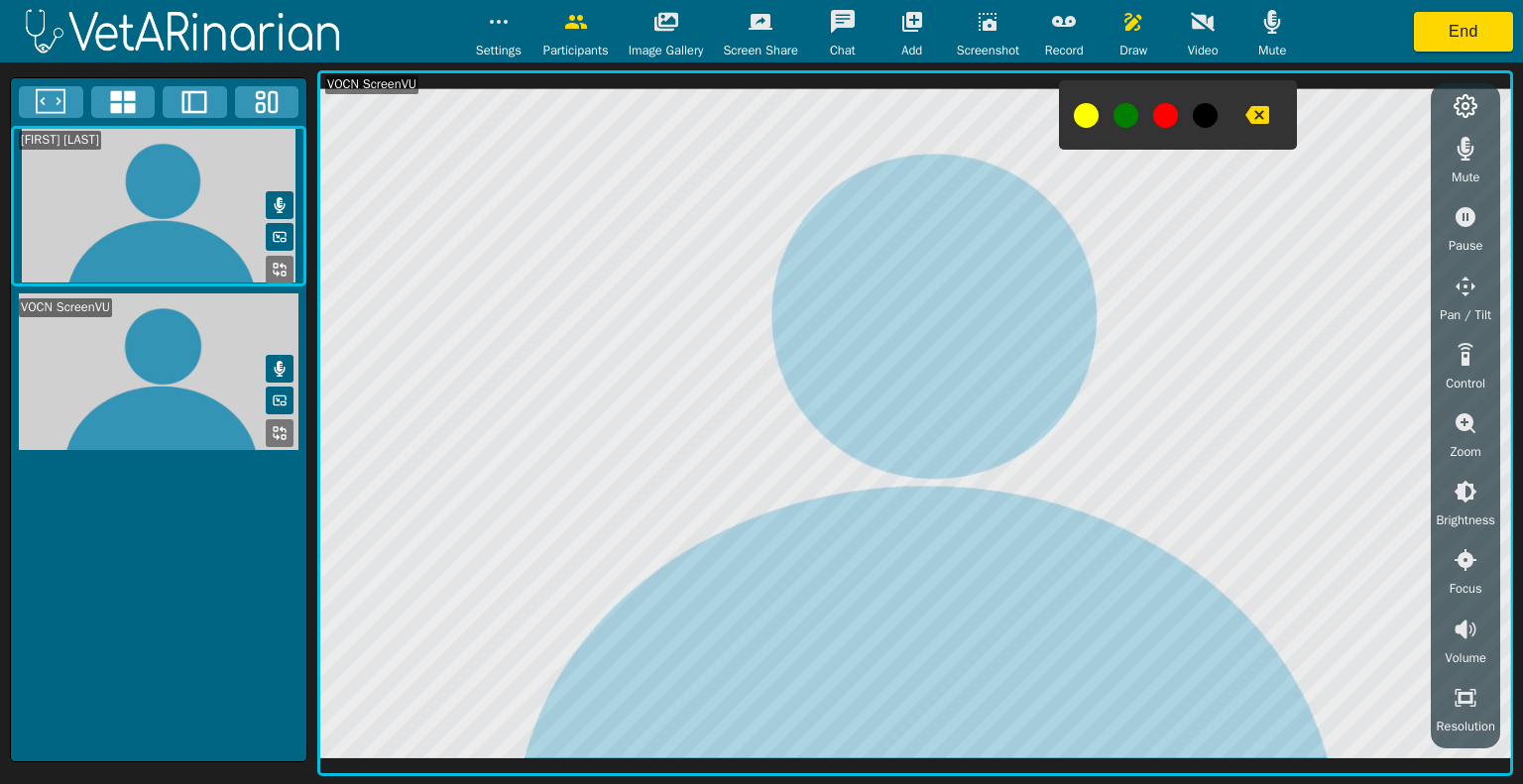 click at bounding box center [988, 22] 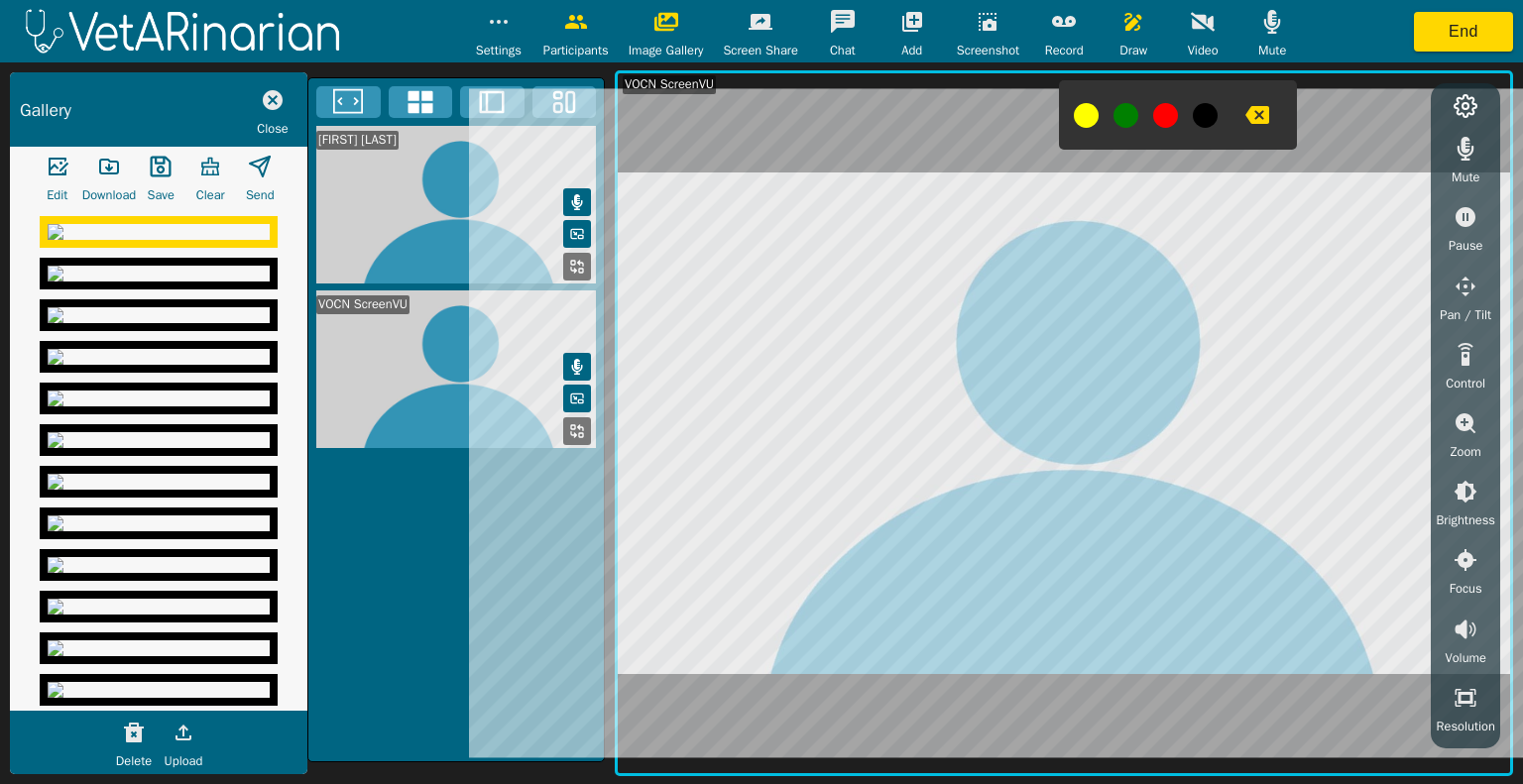 click at bounding box center (988, 22) 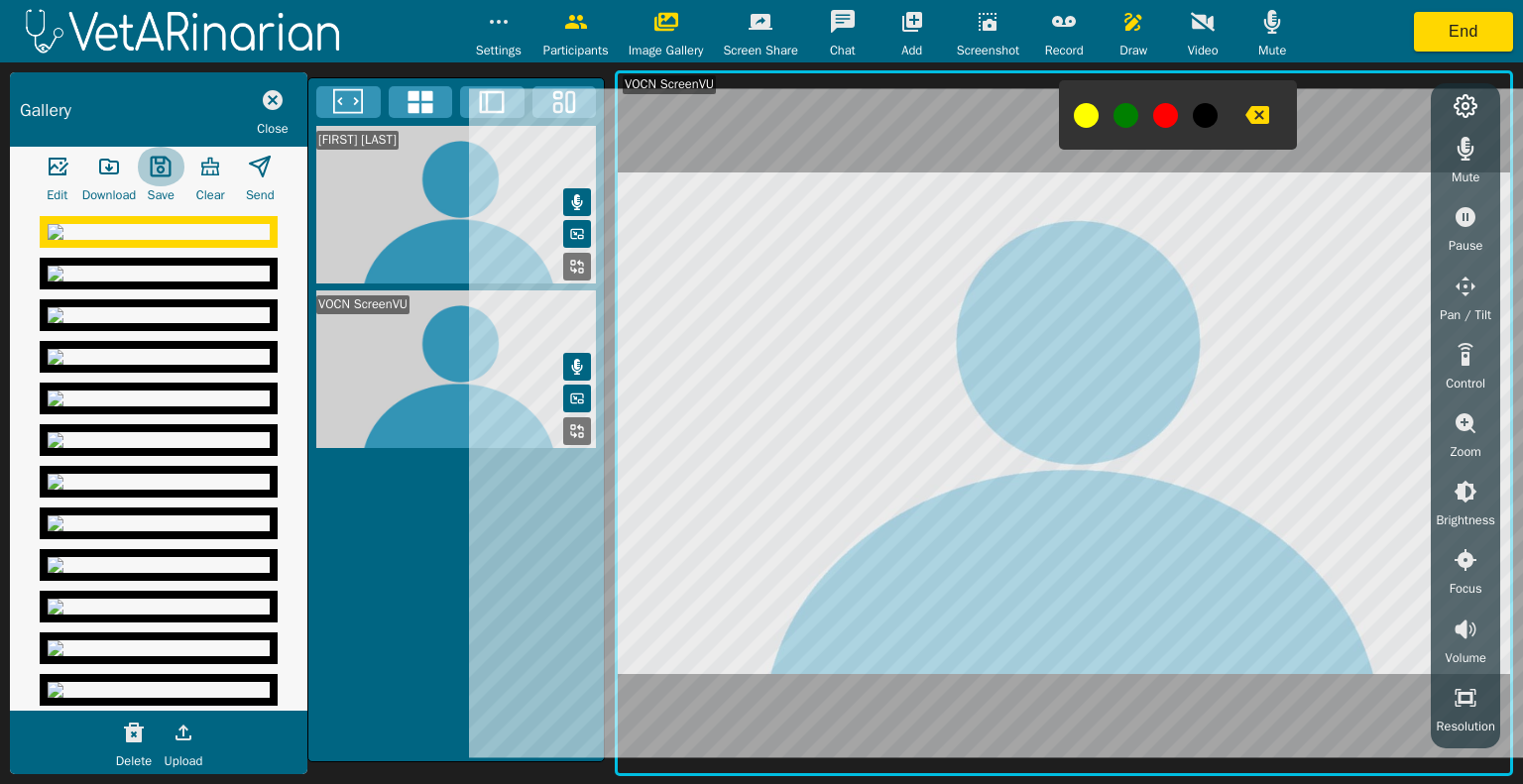click at bounding box center (58, 167) 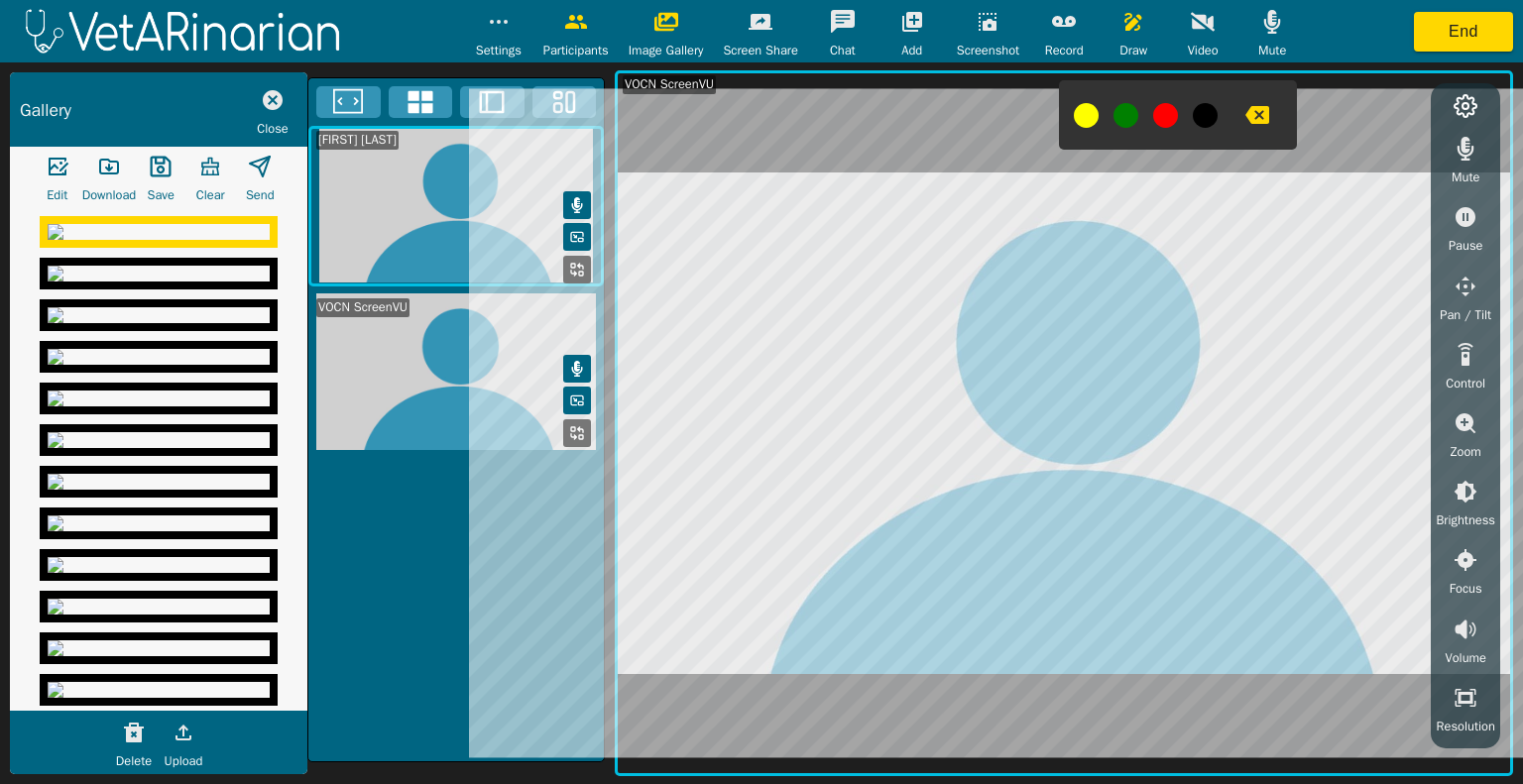 click at bounding box center (58, 167) 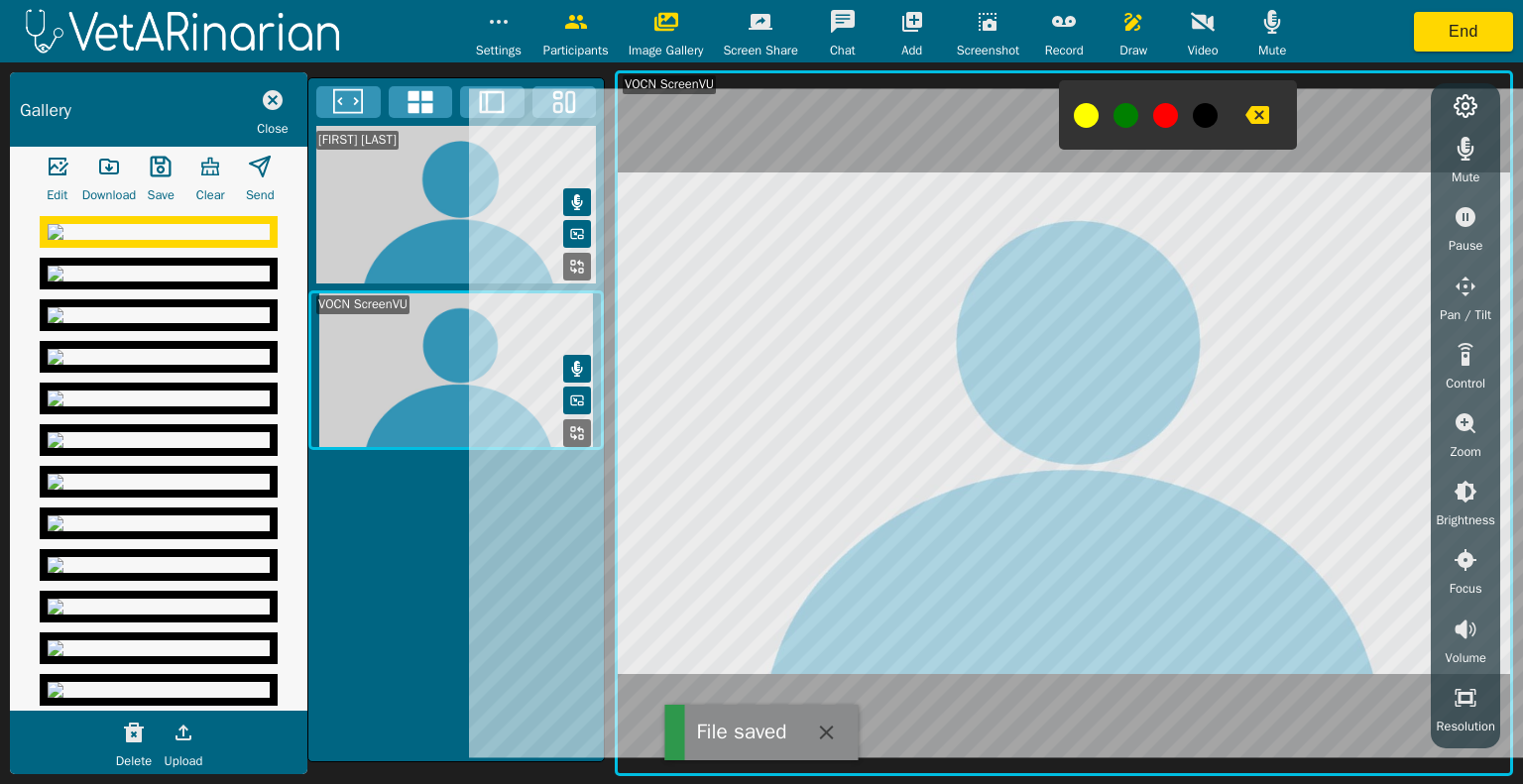 click at bounding box center (159, 232) 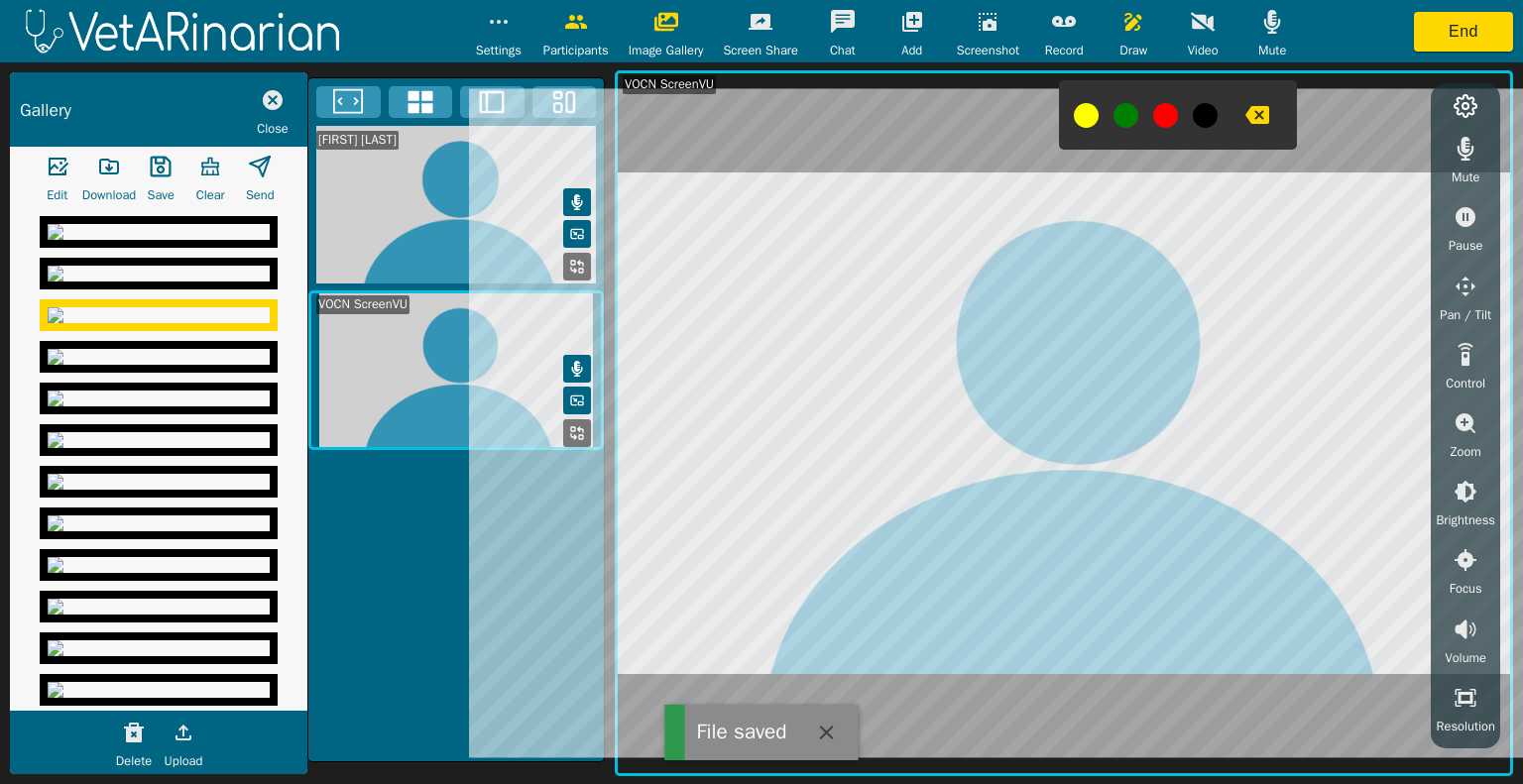 click at bounding box center [58, 167] 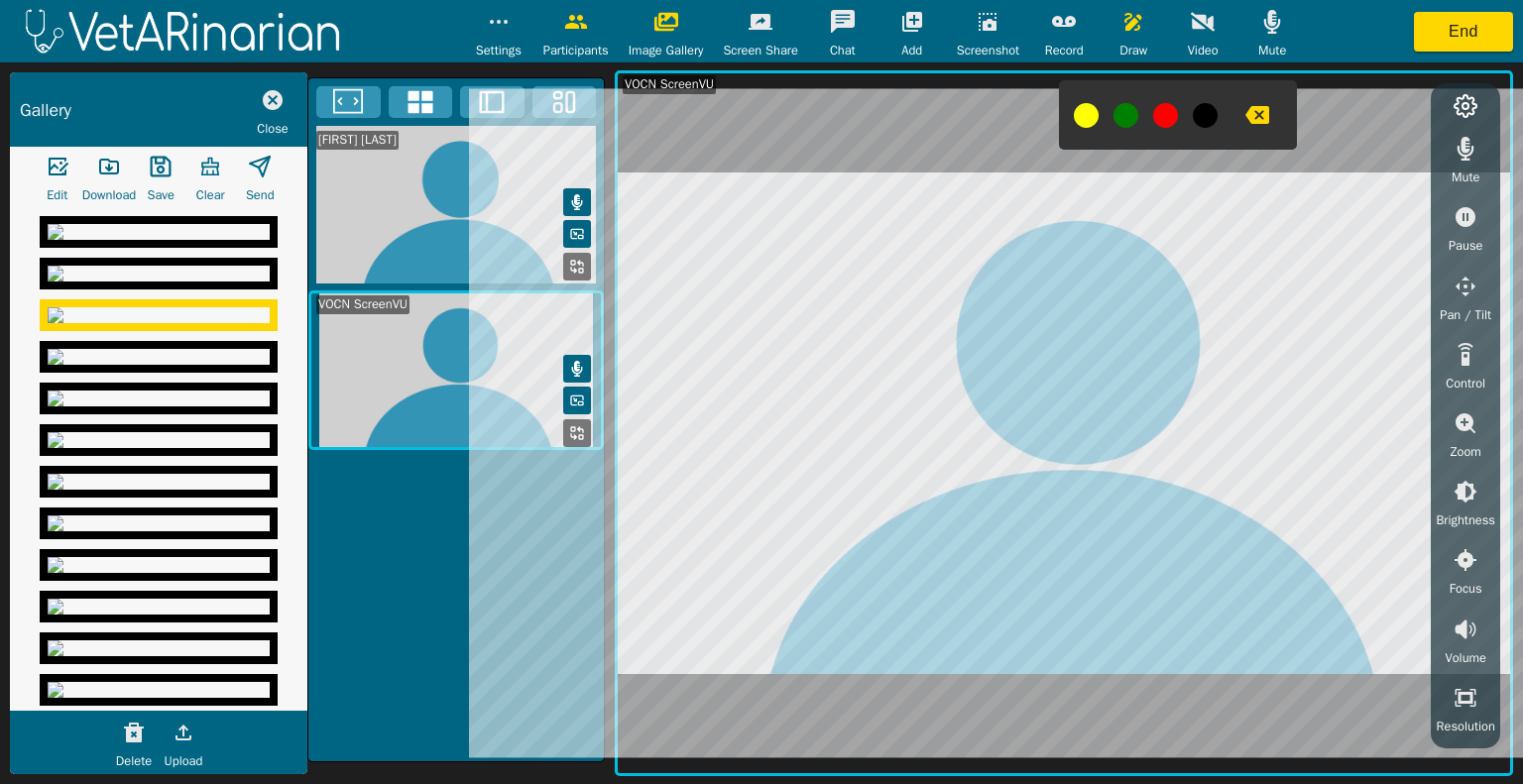 click at bounding box center (988, 22) 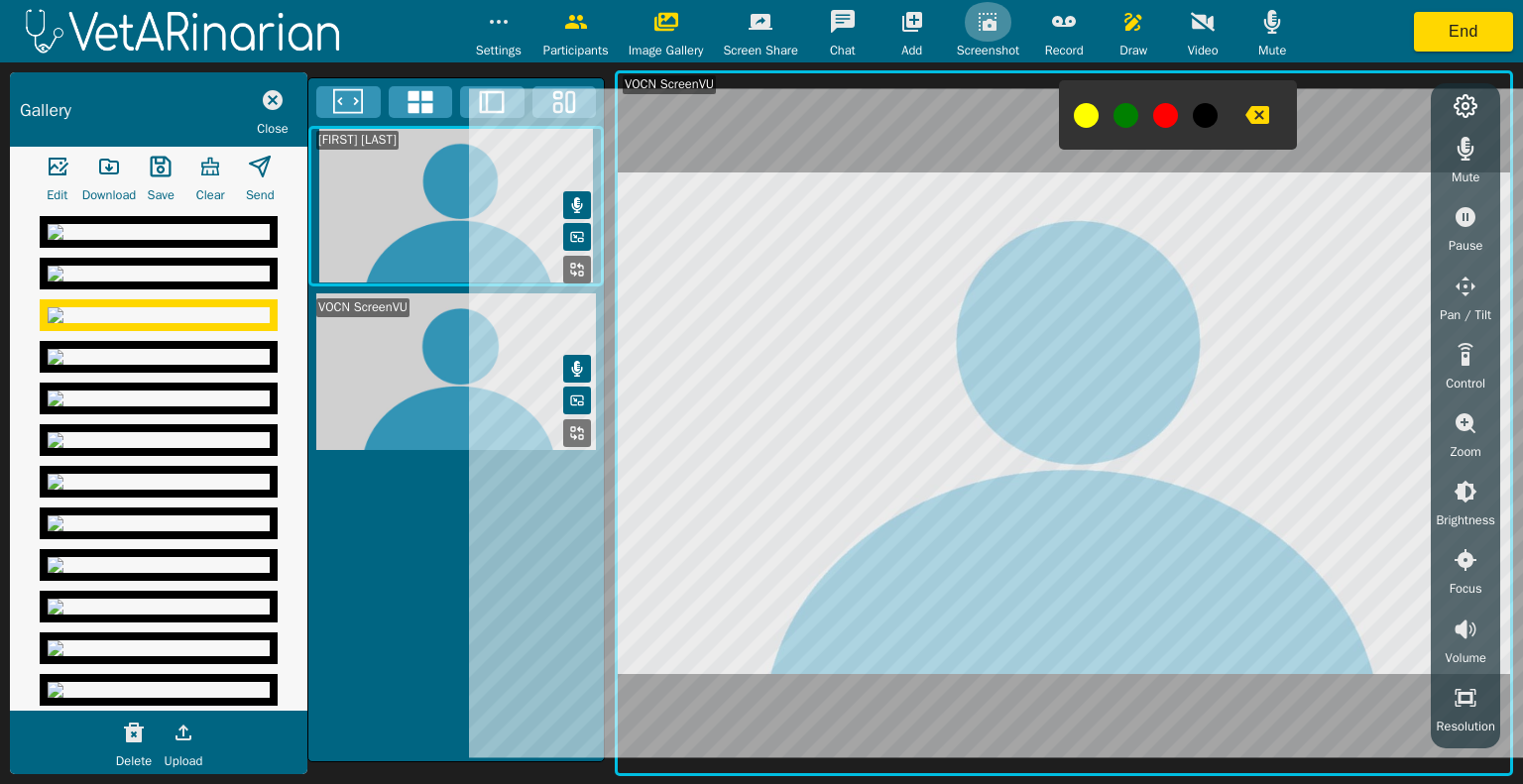 click at bounding box center (499, 22) 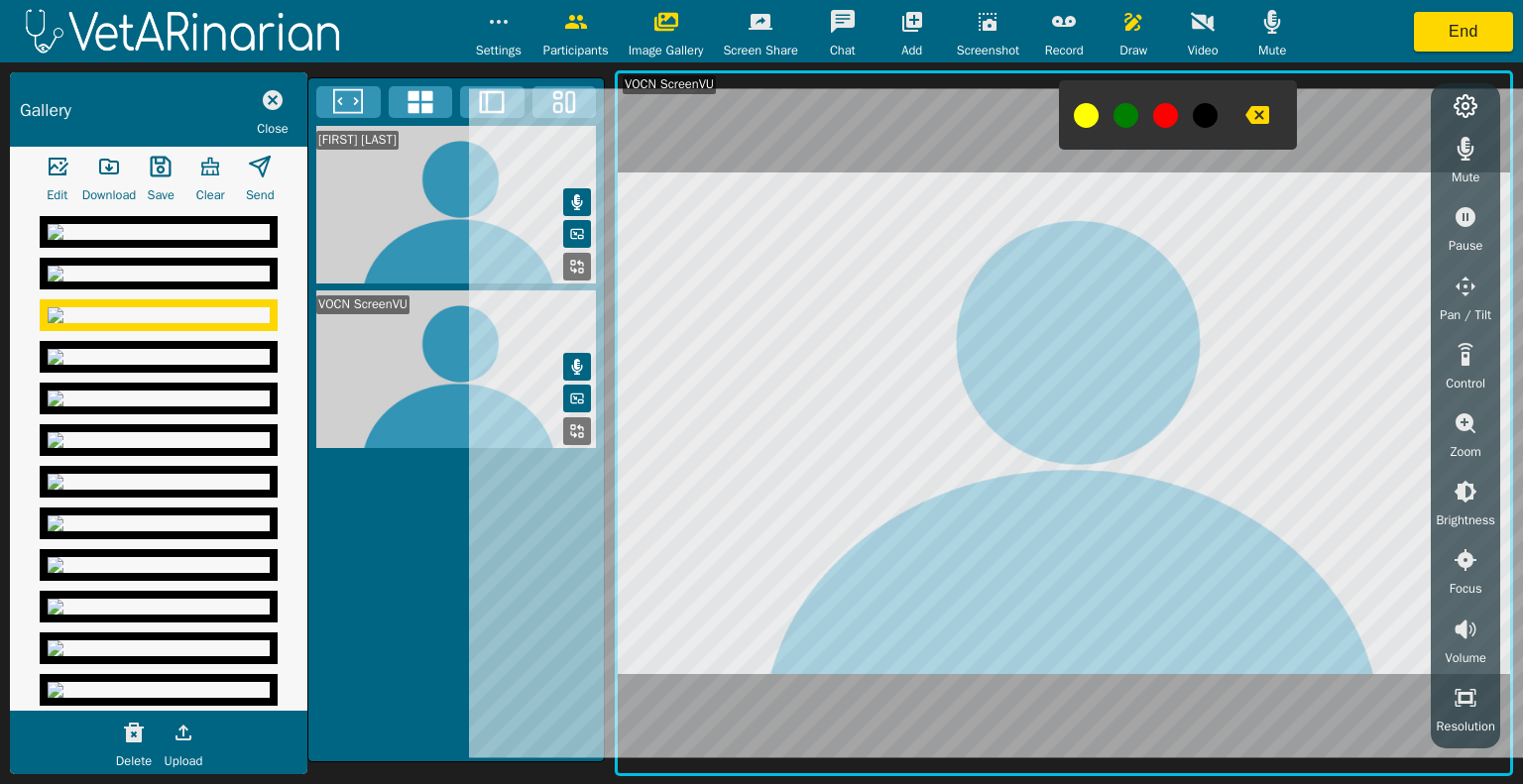 click at bounding box center (58, 167) 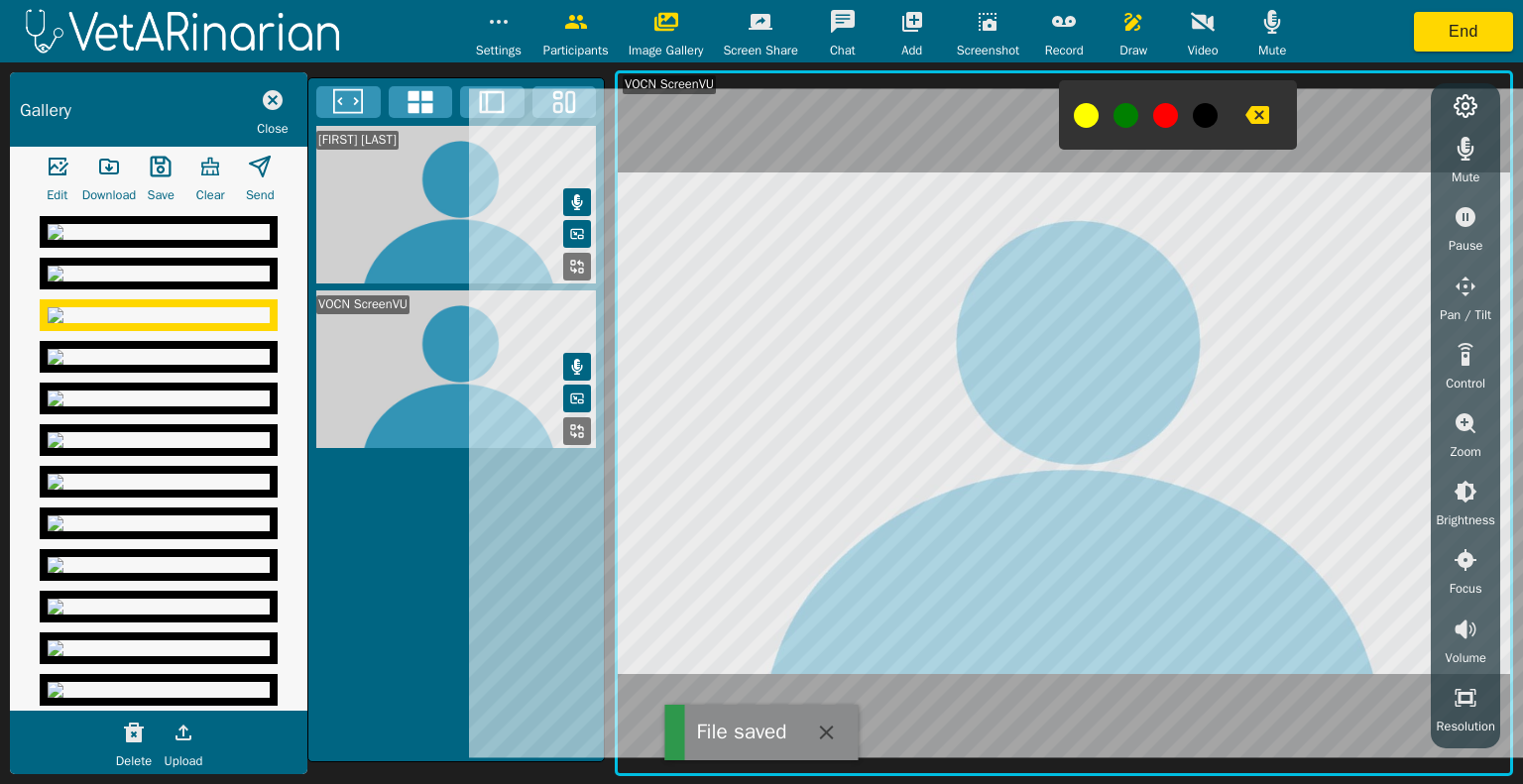 click at bounding box center (159, 232) 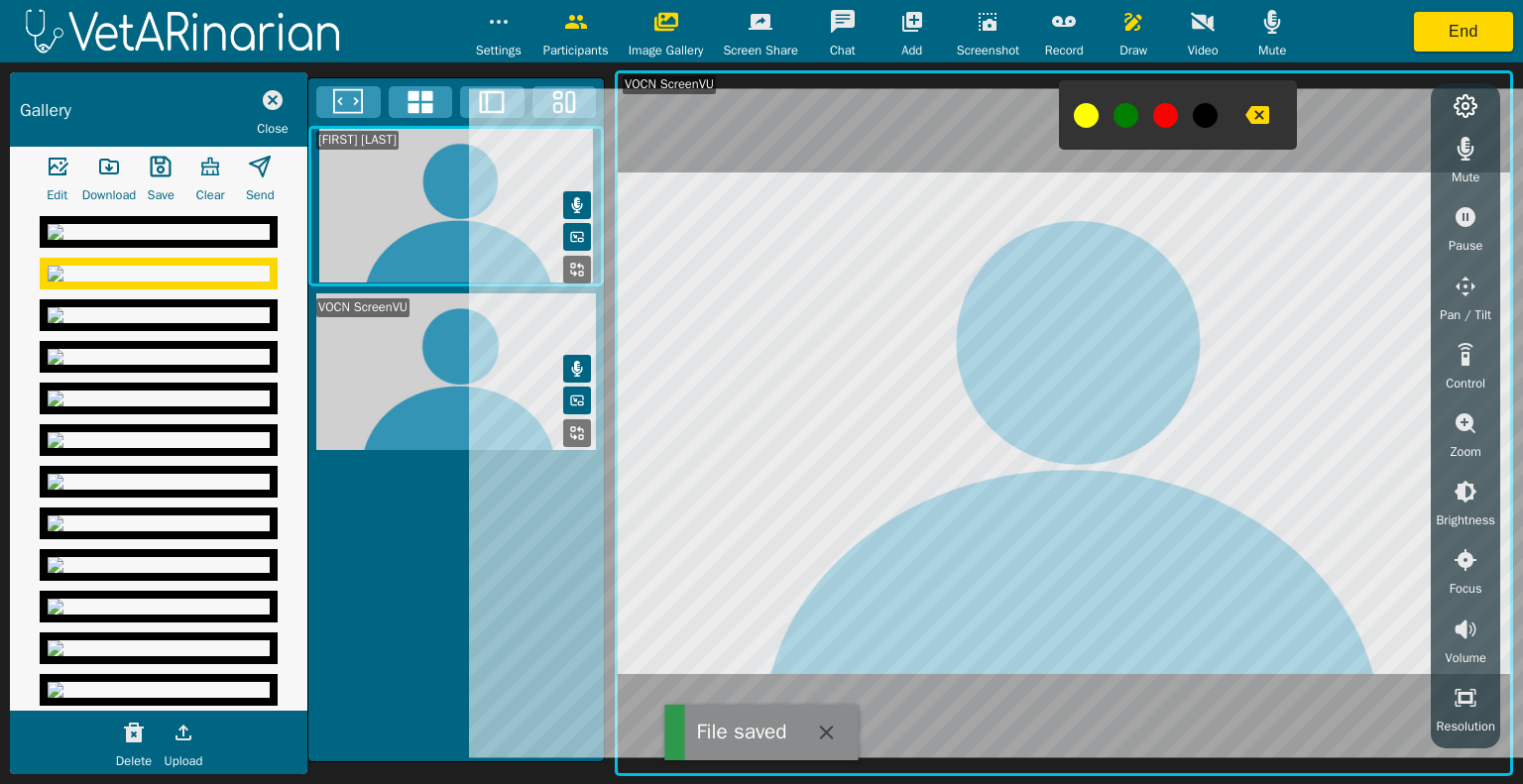click at bounding box center [58, 167] 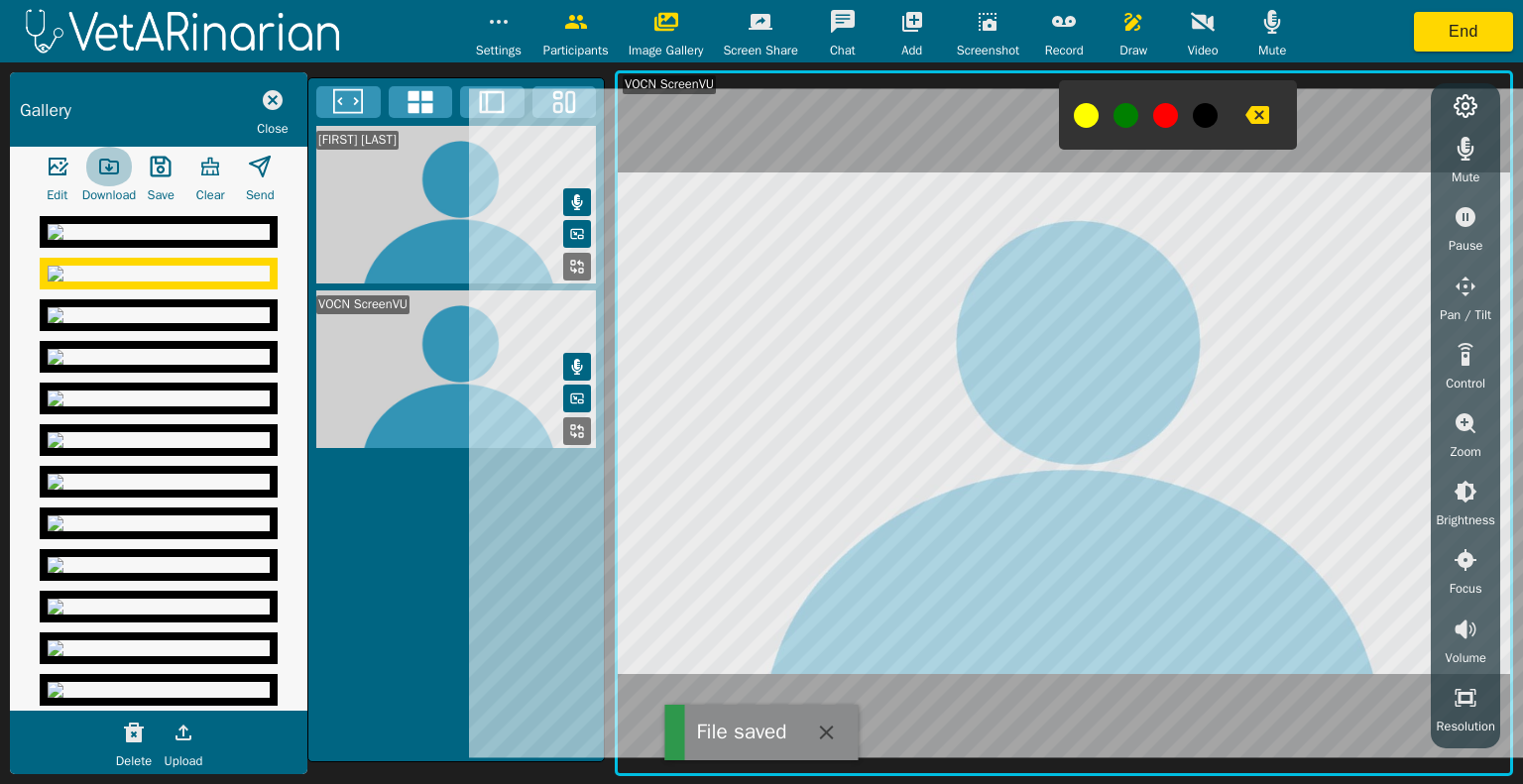 click at bounding box center [58, 167] 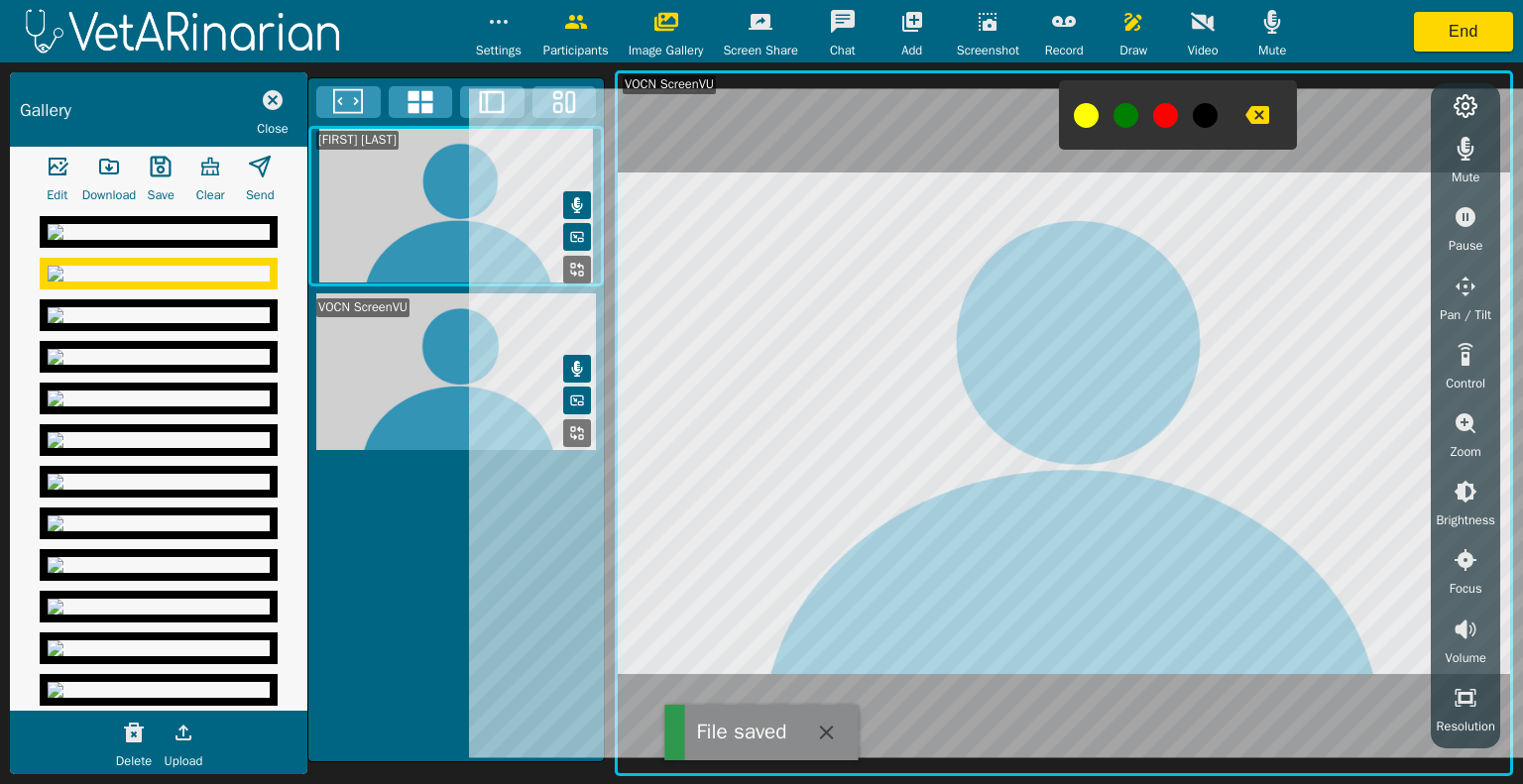 click on "Download" at bounding box center (58, 167) 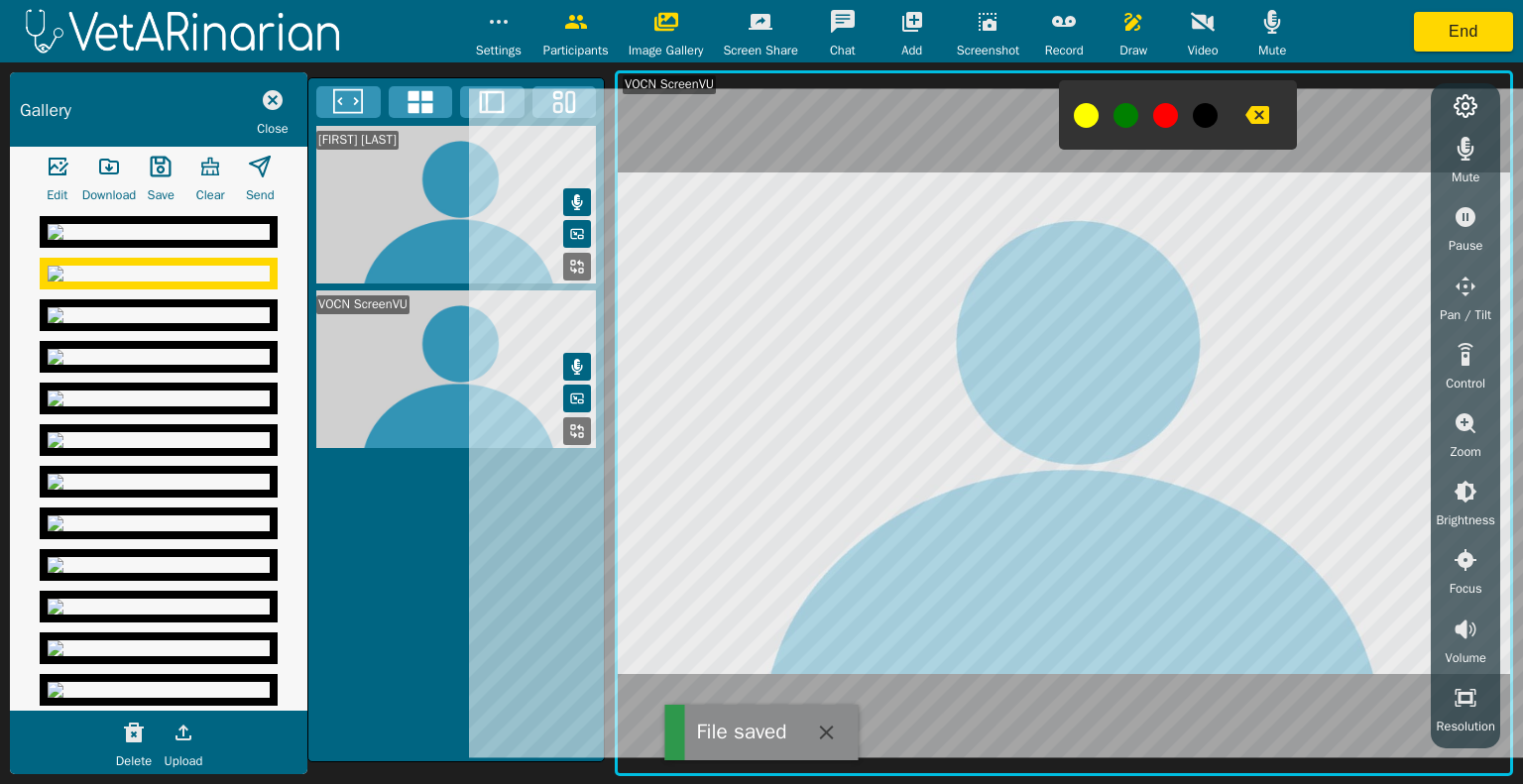 click at bounding box center [159, 232] 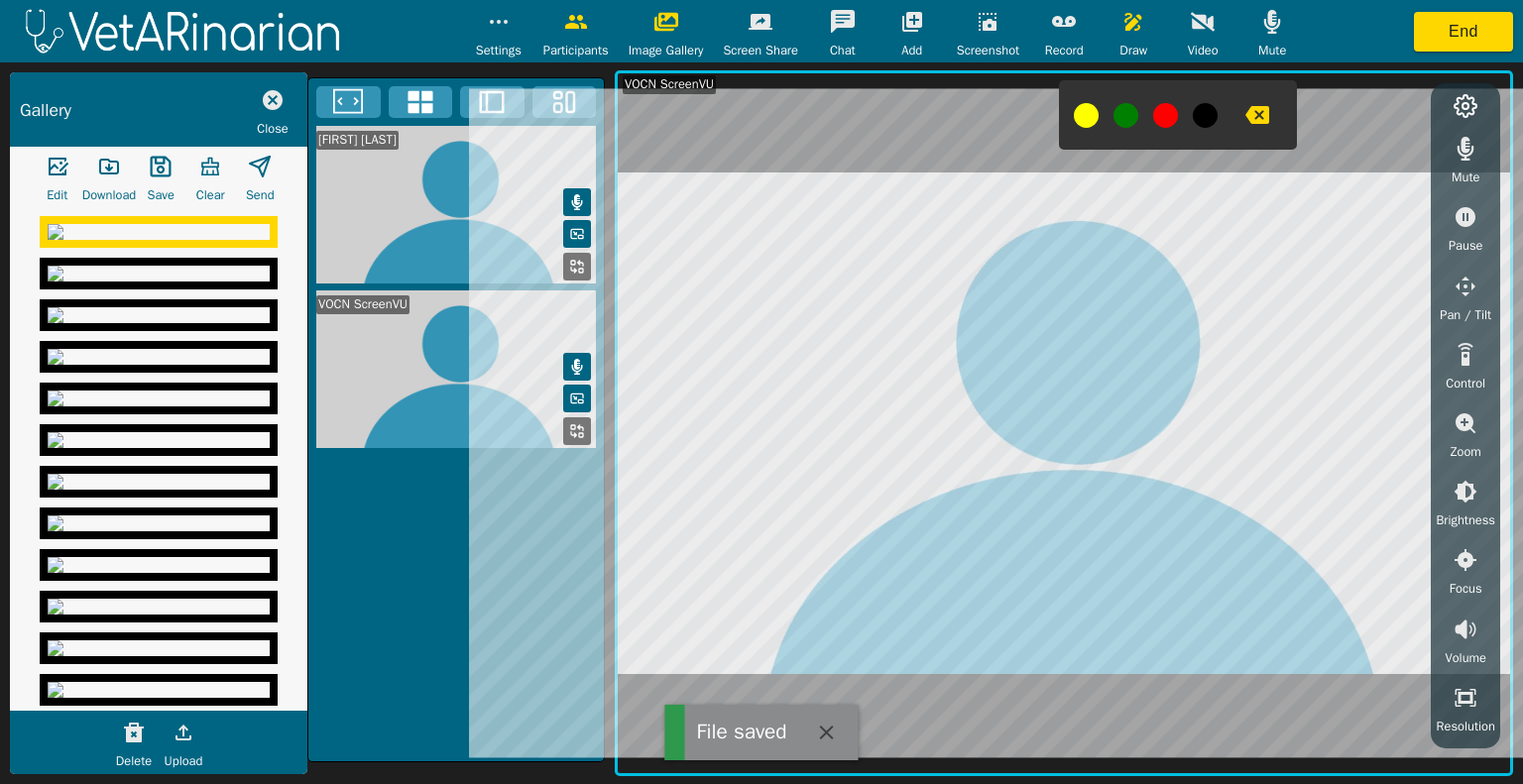 click at bounding box center [58, 167] 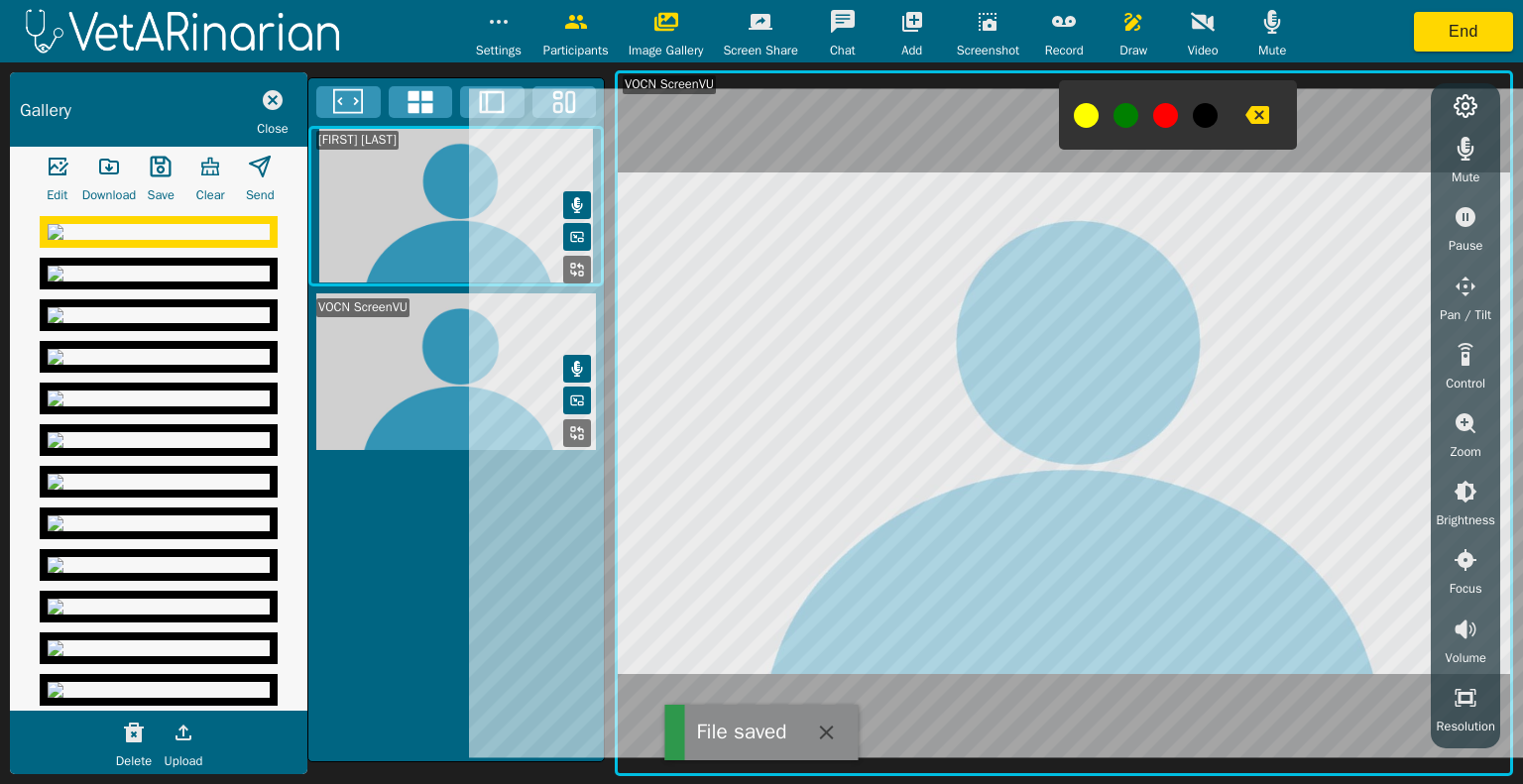 click at bounding box center [58, 167] 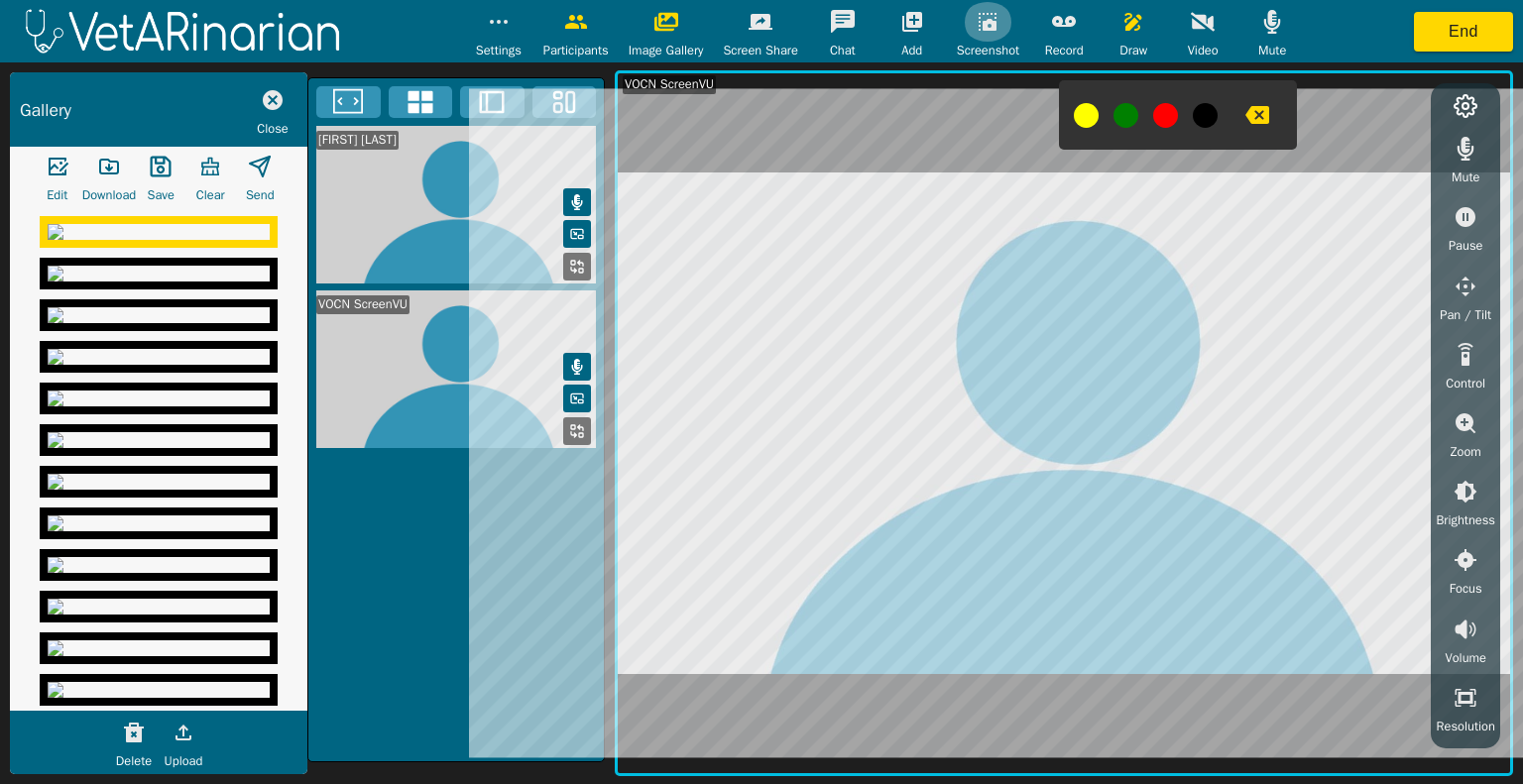 click at bounding box center [499, 22] 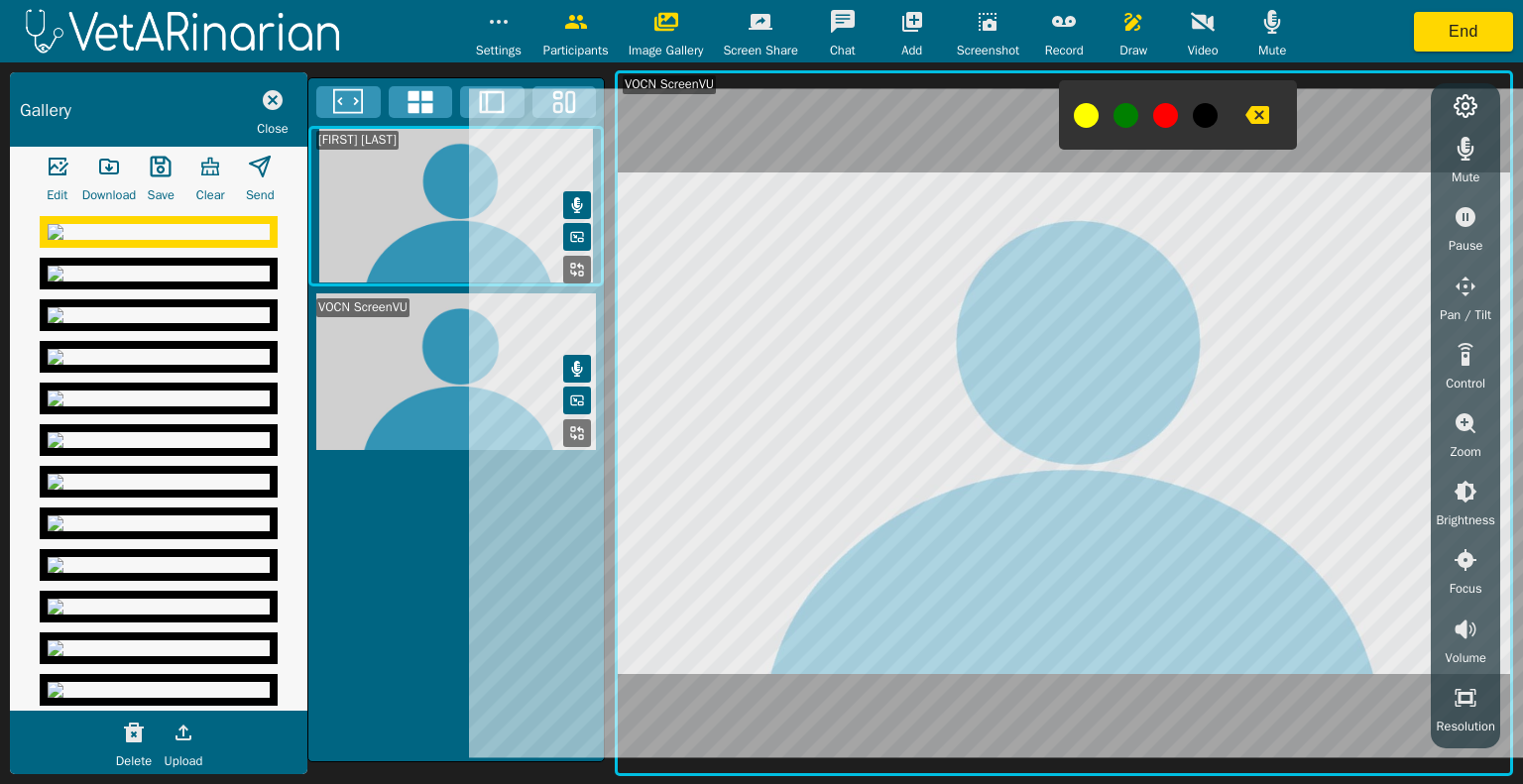 click on "Screenshot" at bounding box center (988, 31) 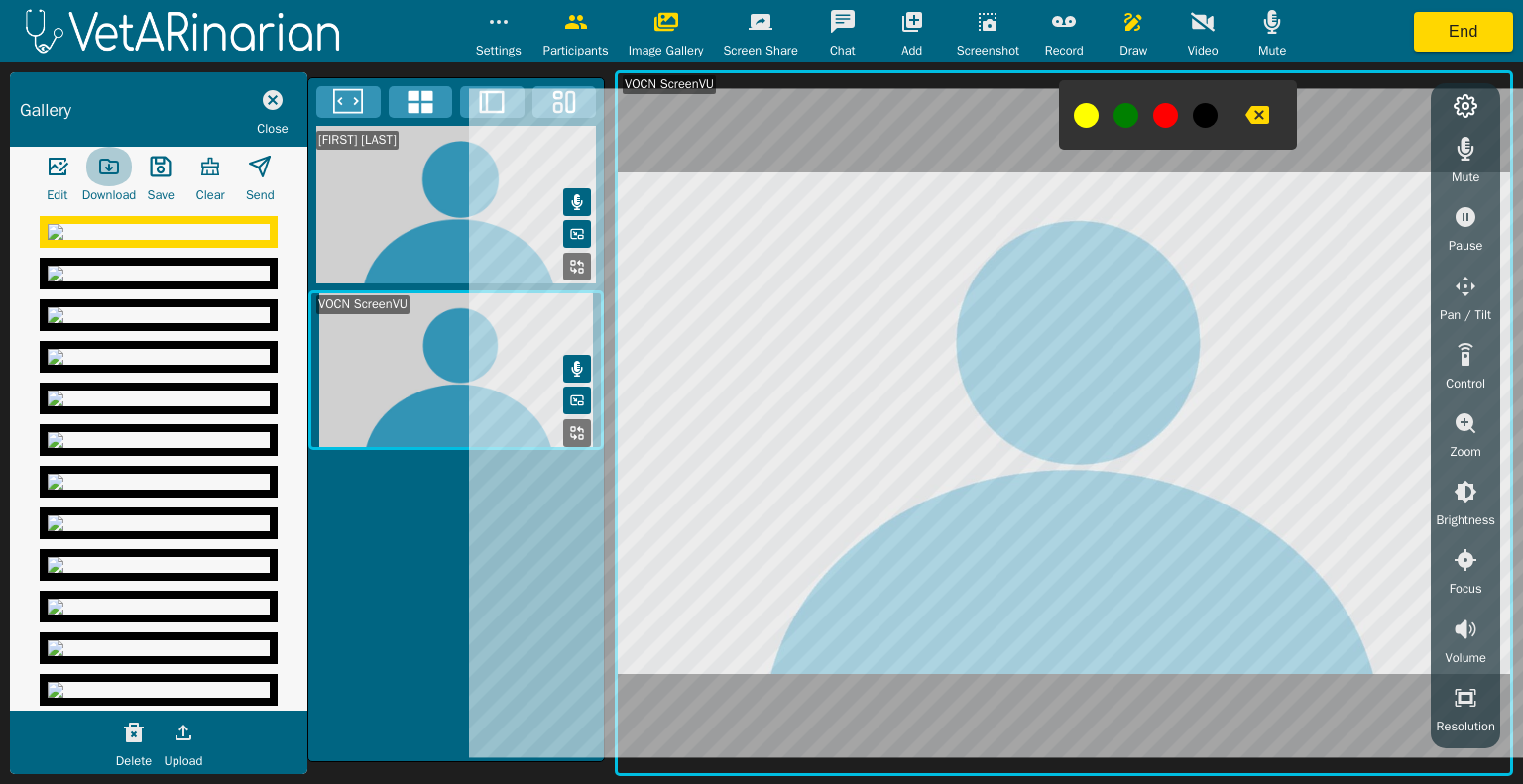 click at bounding box center (58, 167) 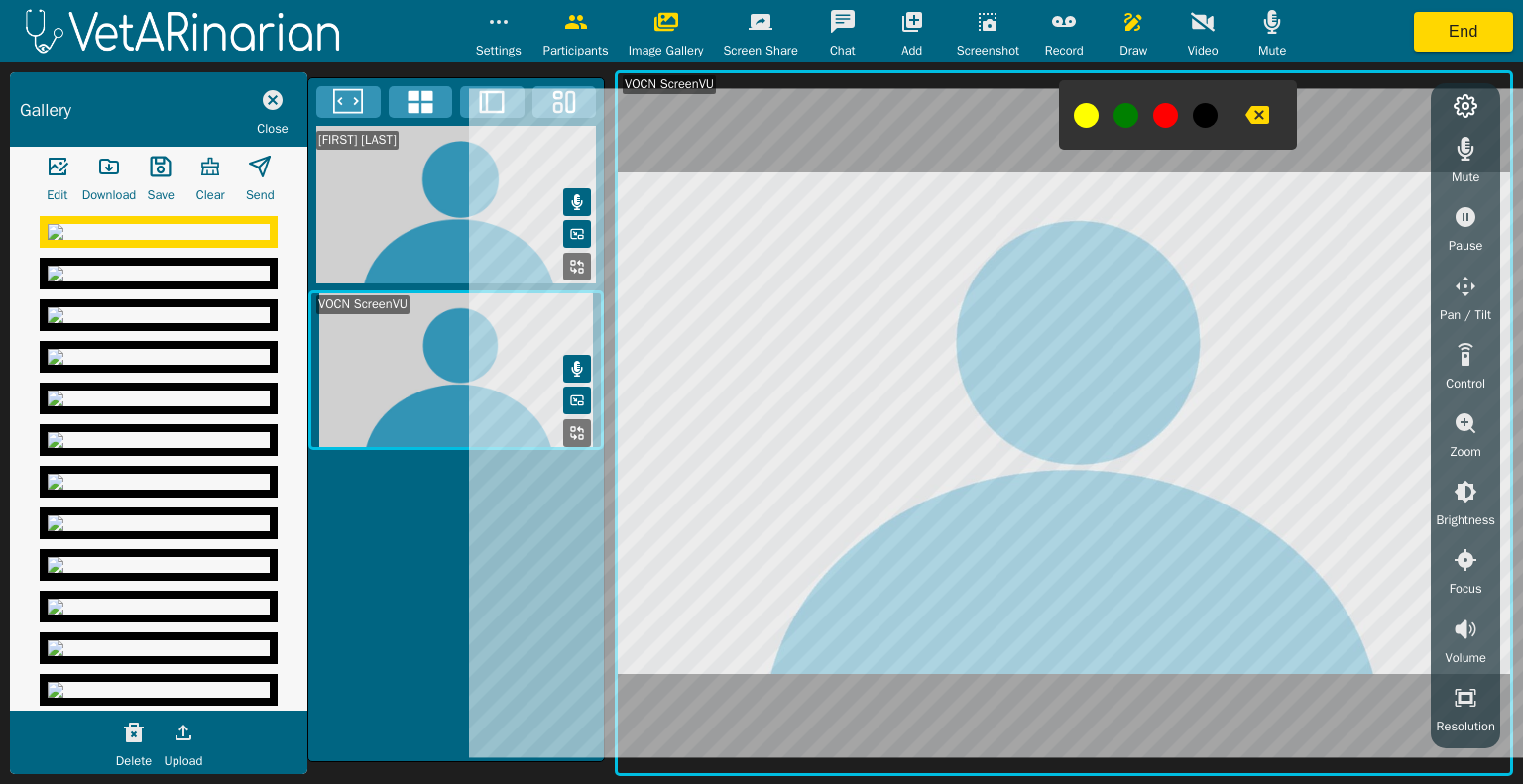 click at bounding box center (159, 232) 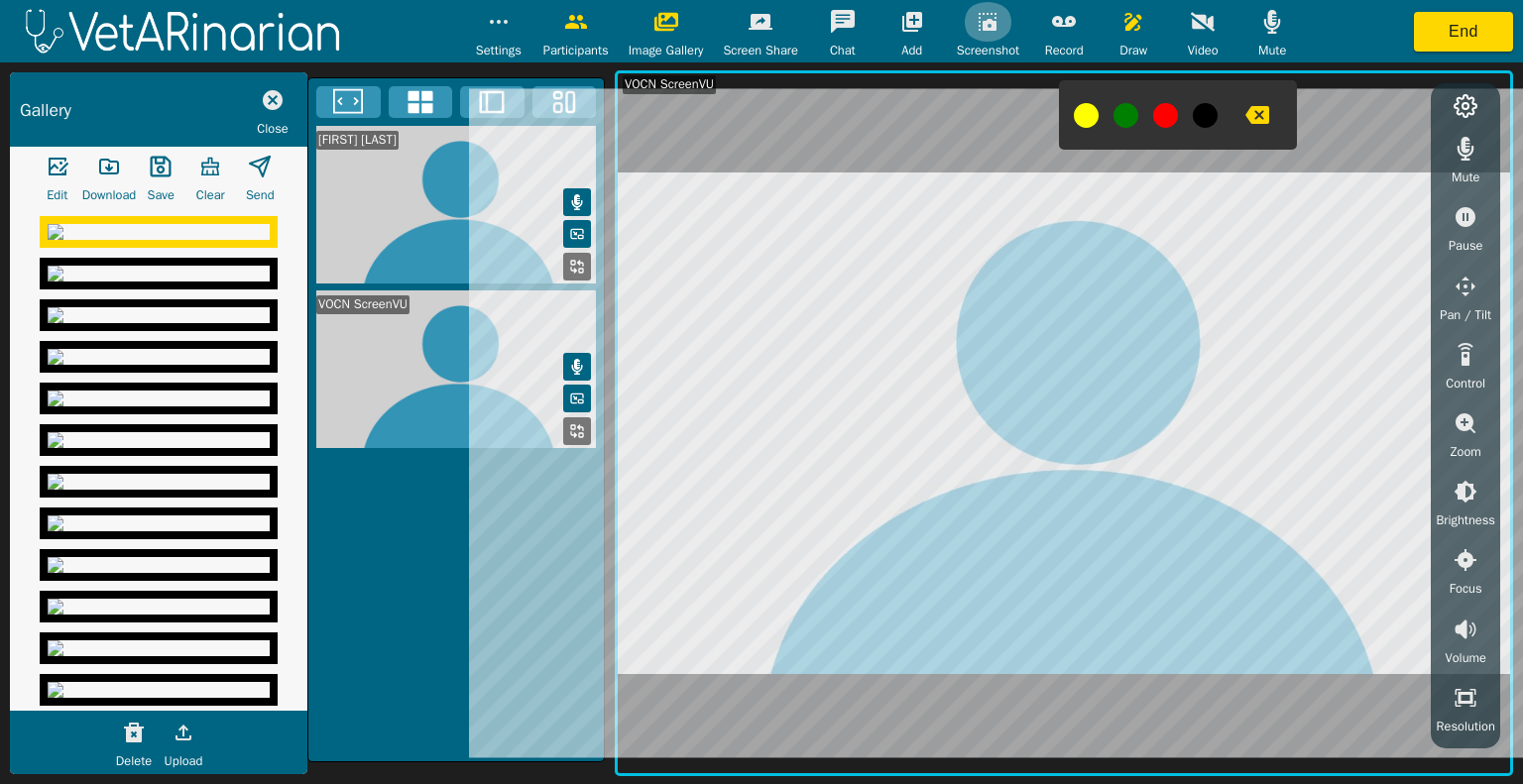 click at bounding box center (499, 22) 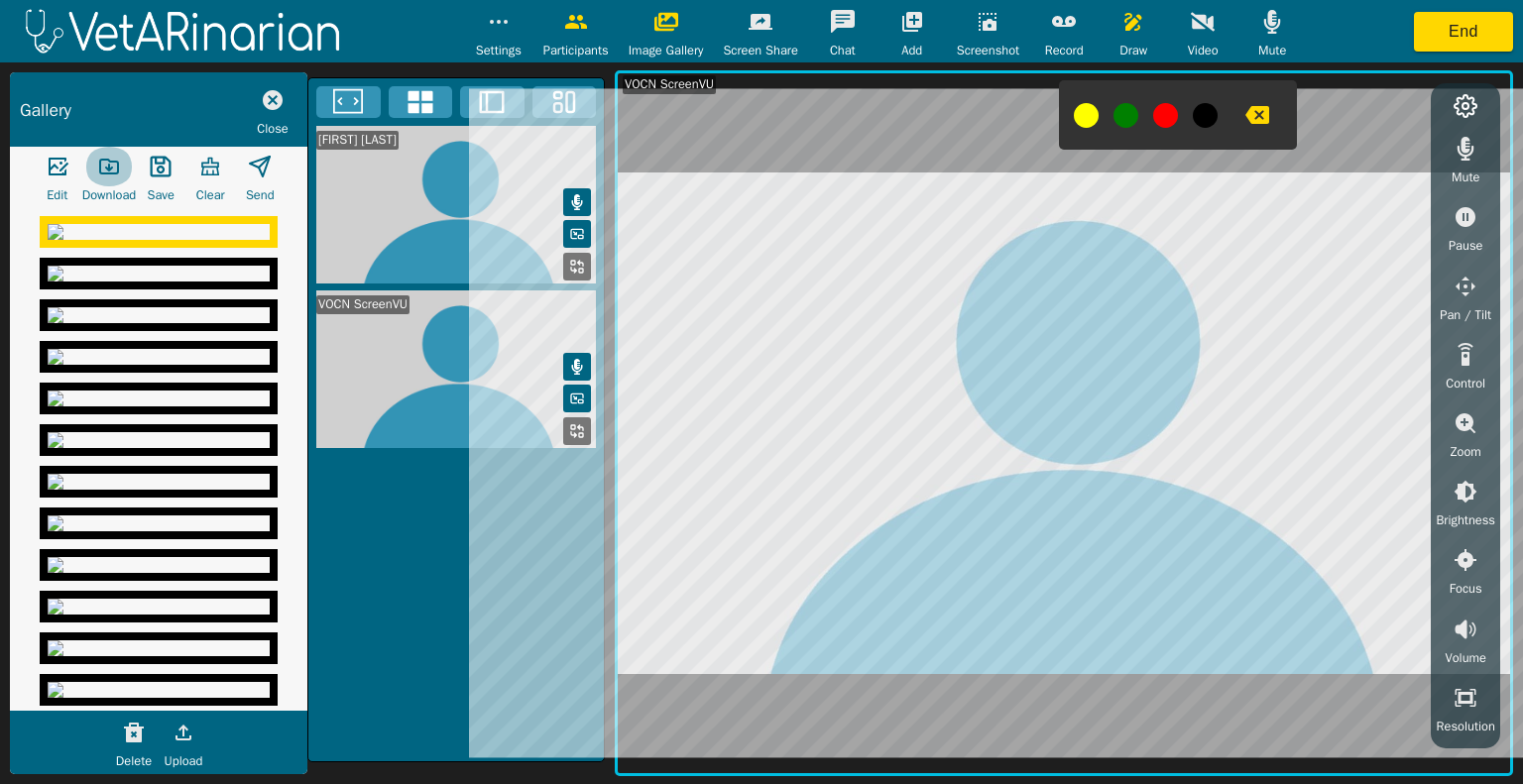 click at bounding box center (58, 167) 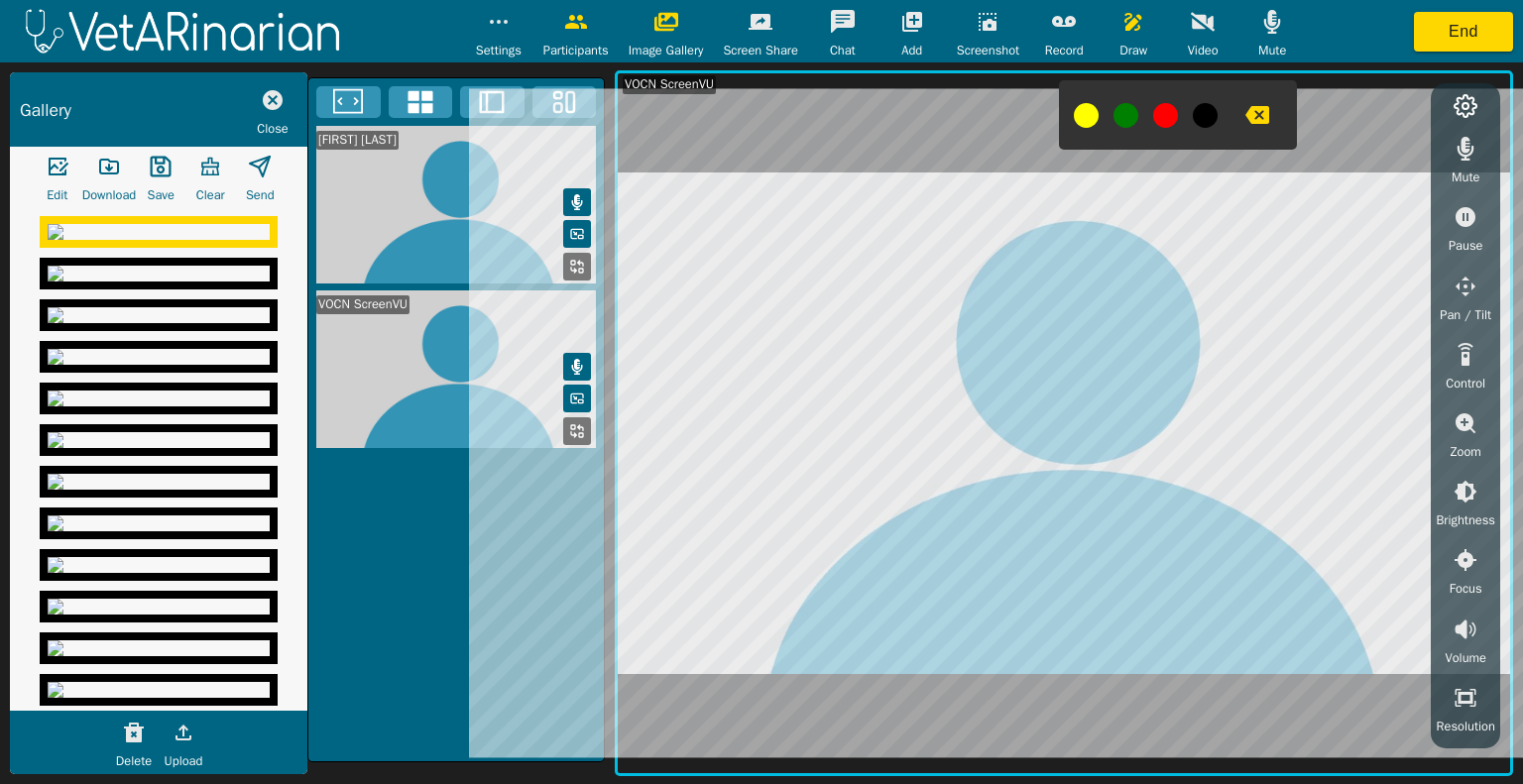 click on "[FIRST] [LAST] [BRAND] [PRODUCT]" at bounding box center (456, 419) 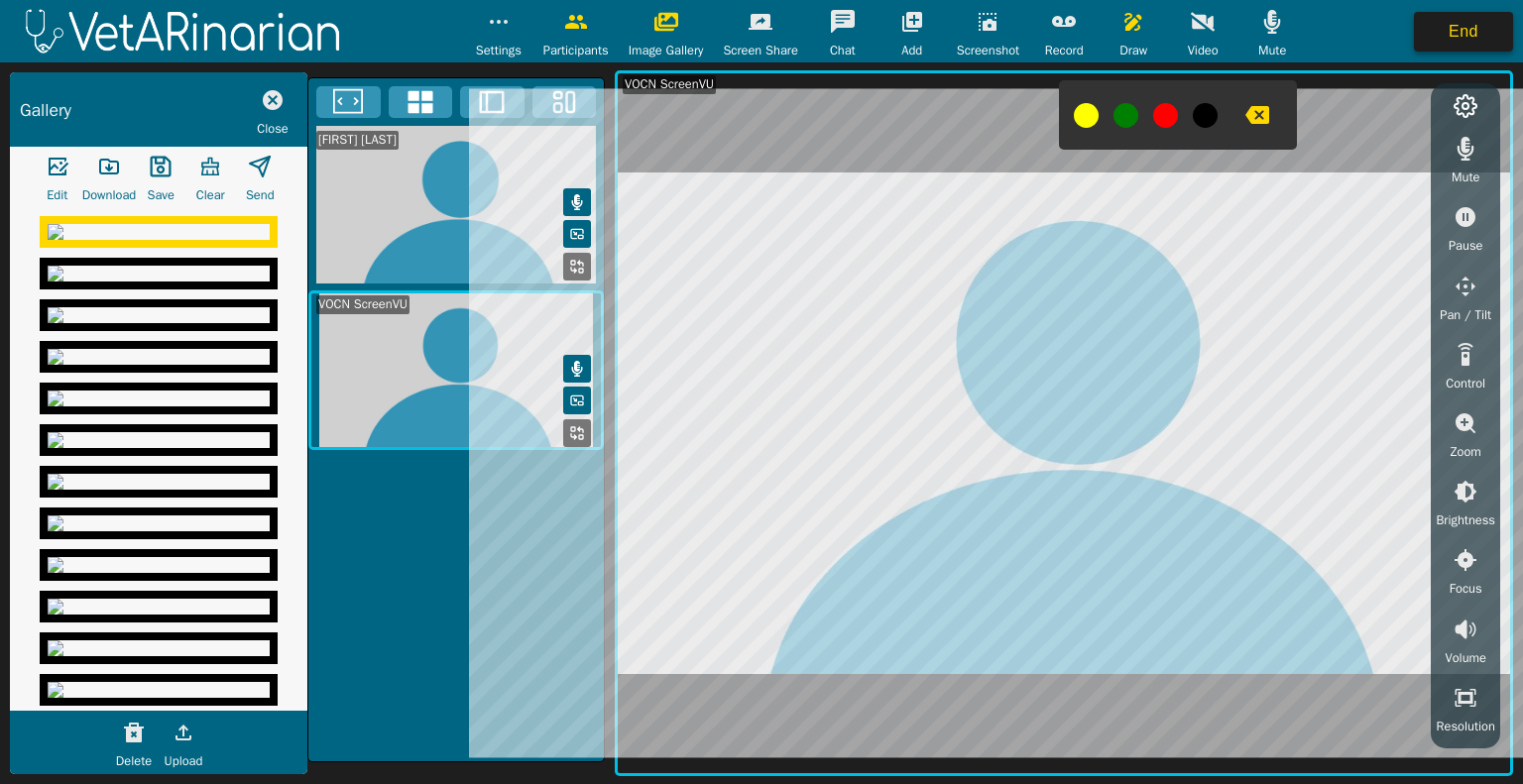 click on "End" at bounding box center [1464, 32] 